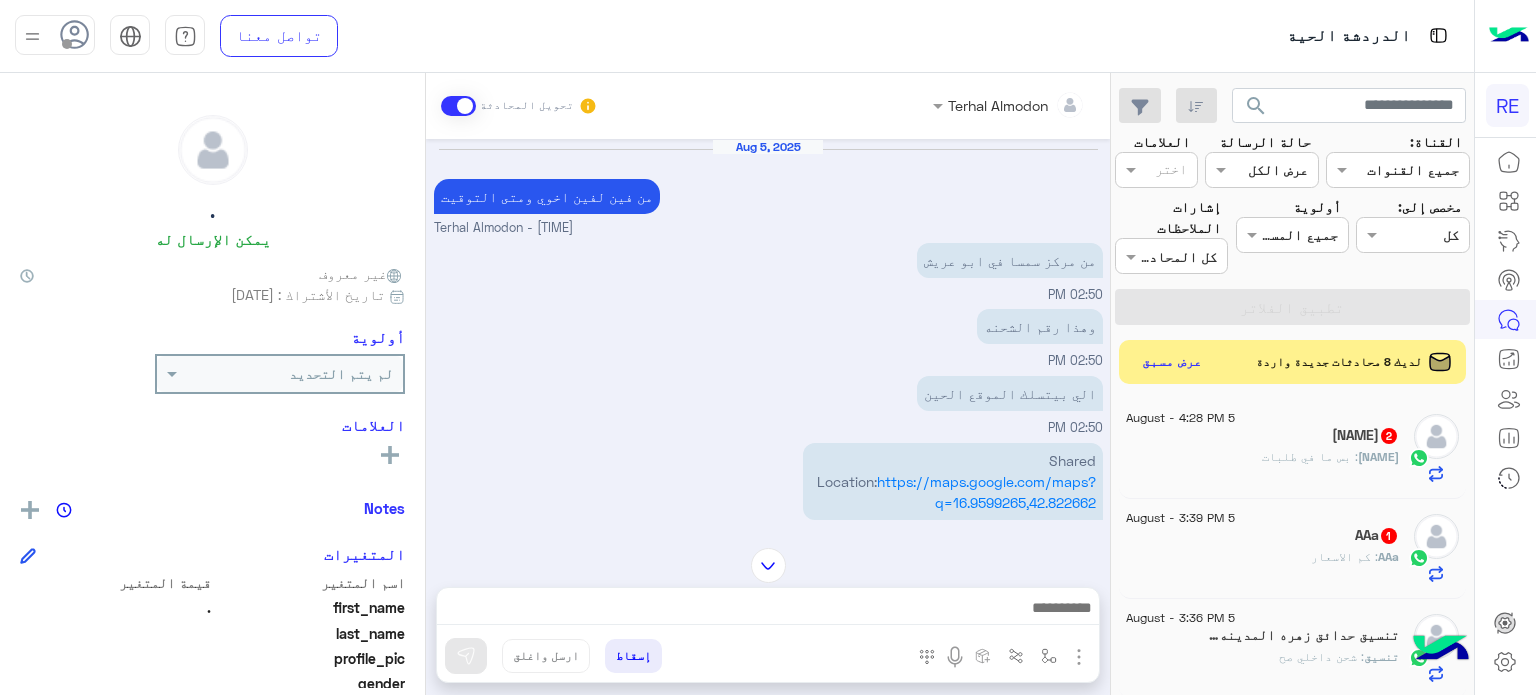 scroll, scrollTop: 0, scrollLeft: 0, axis: both 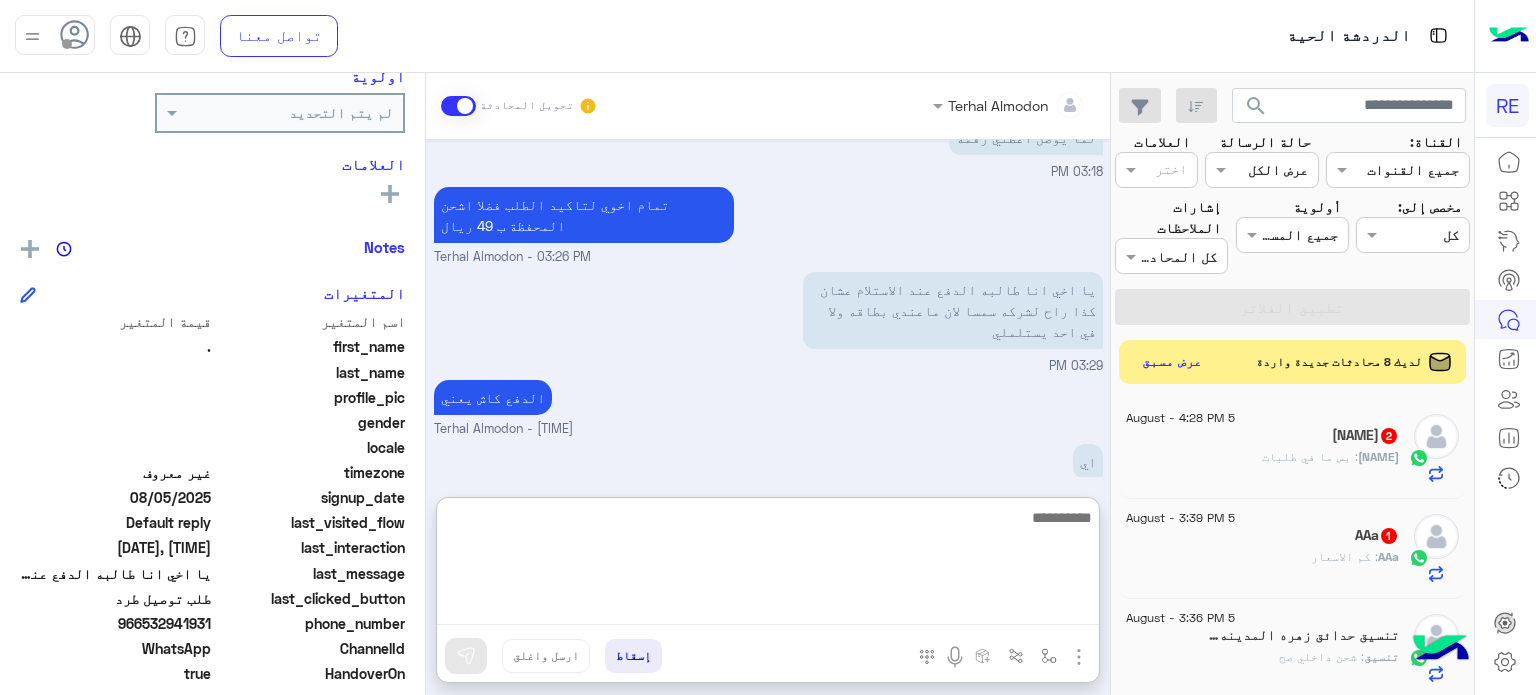 click at bounding box center [768, 565] 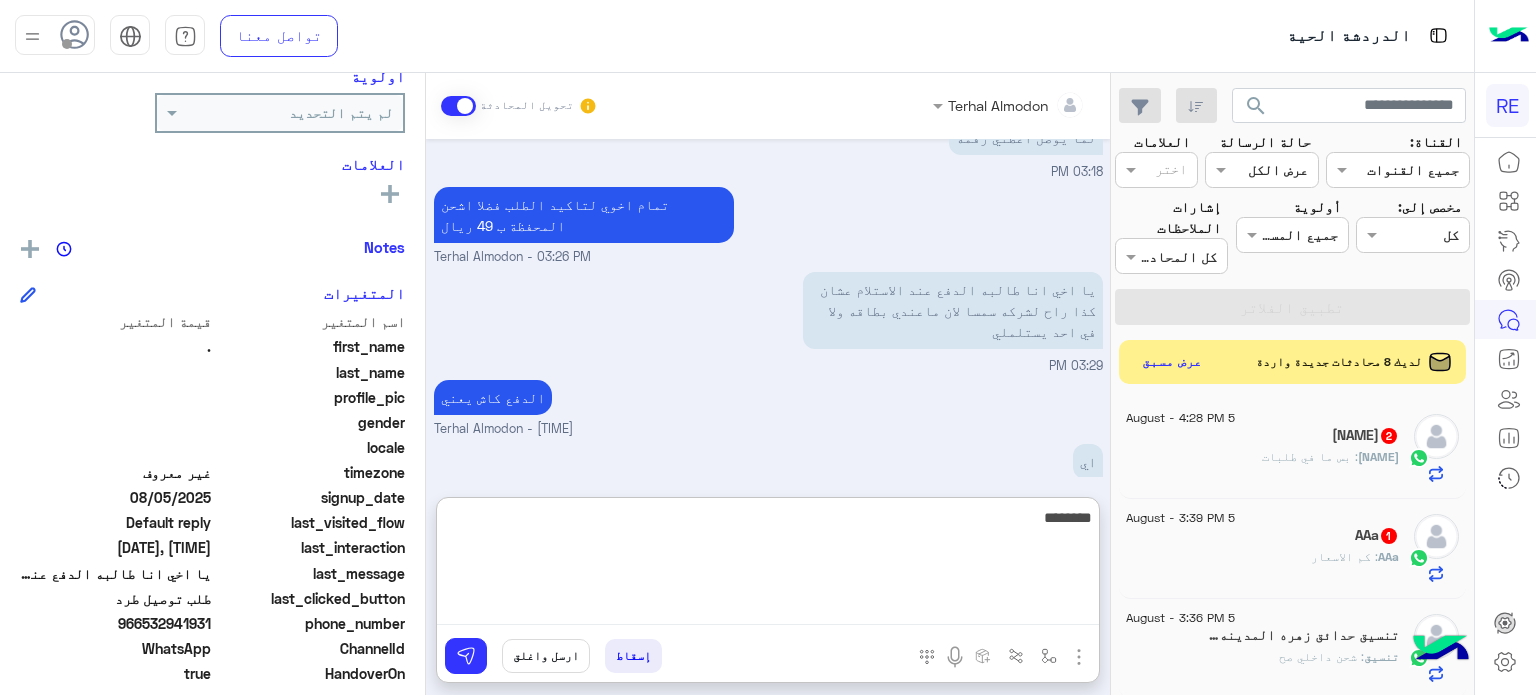 type on "*********" 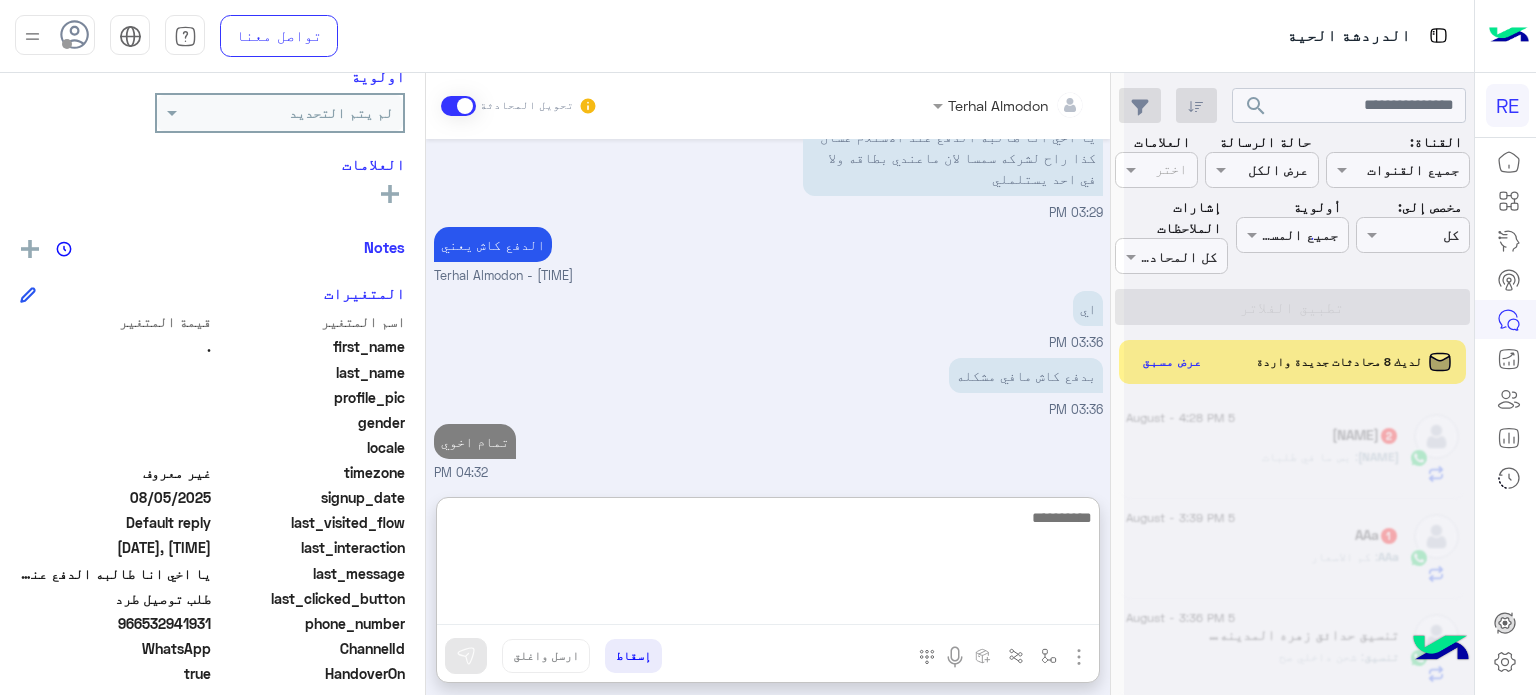 scroll, scrollTop: 1376, scrollLeft: 0, axis: vertical 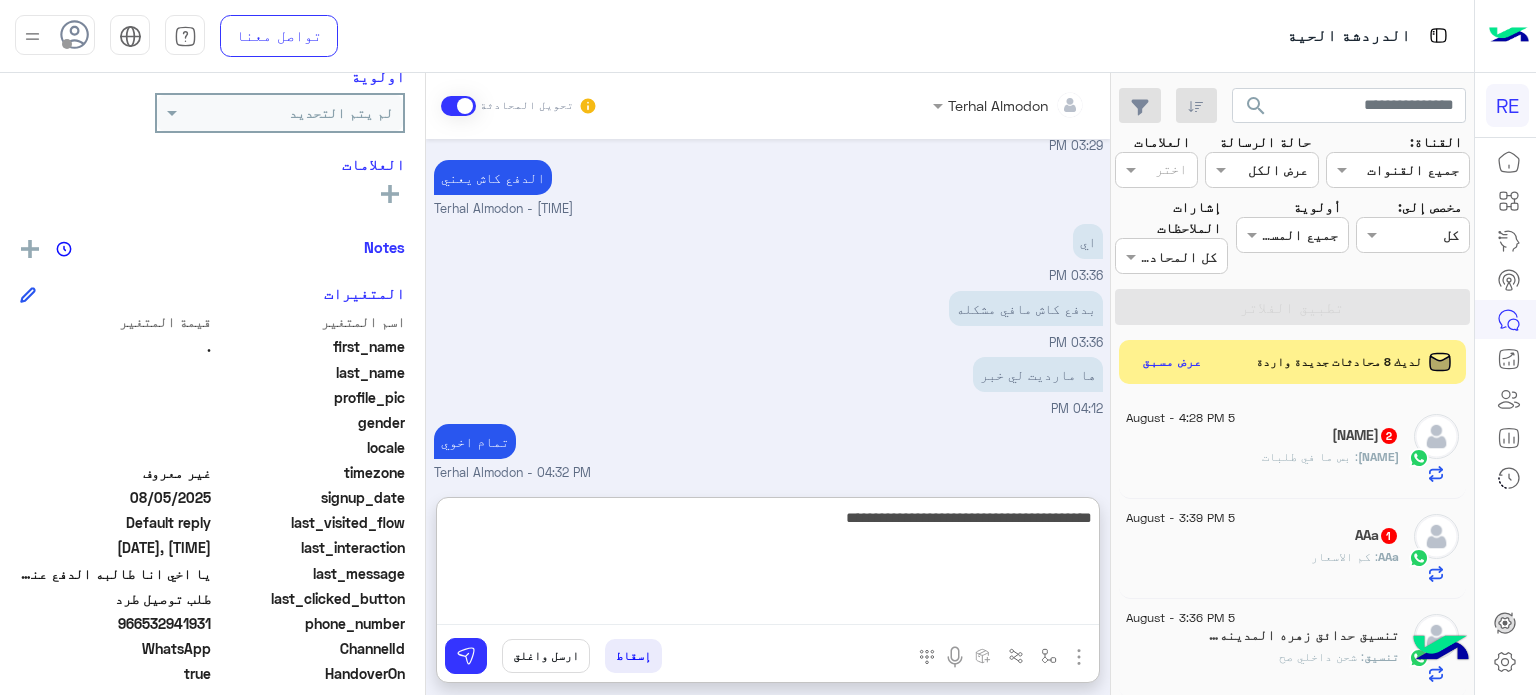 type on "**********" 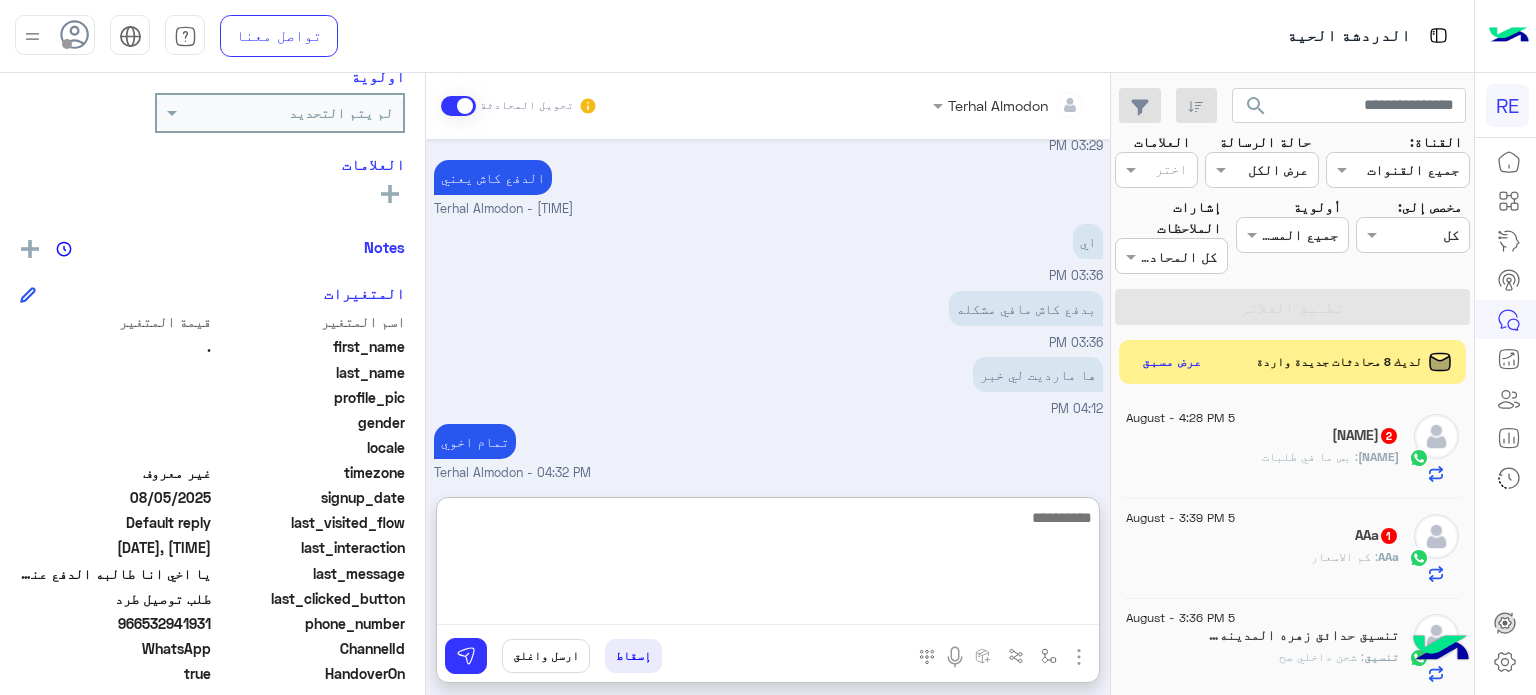 scroll, scrollTop: 1440, scrollLeft: 0, axis: vertical 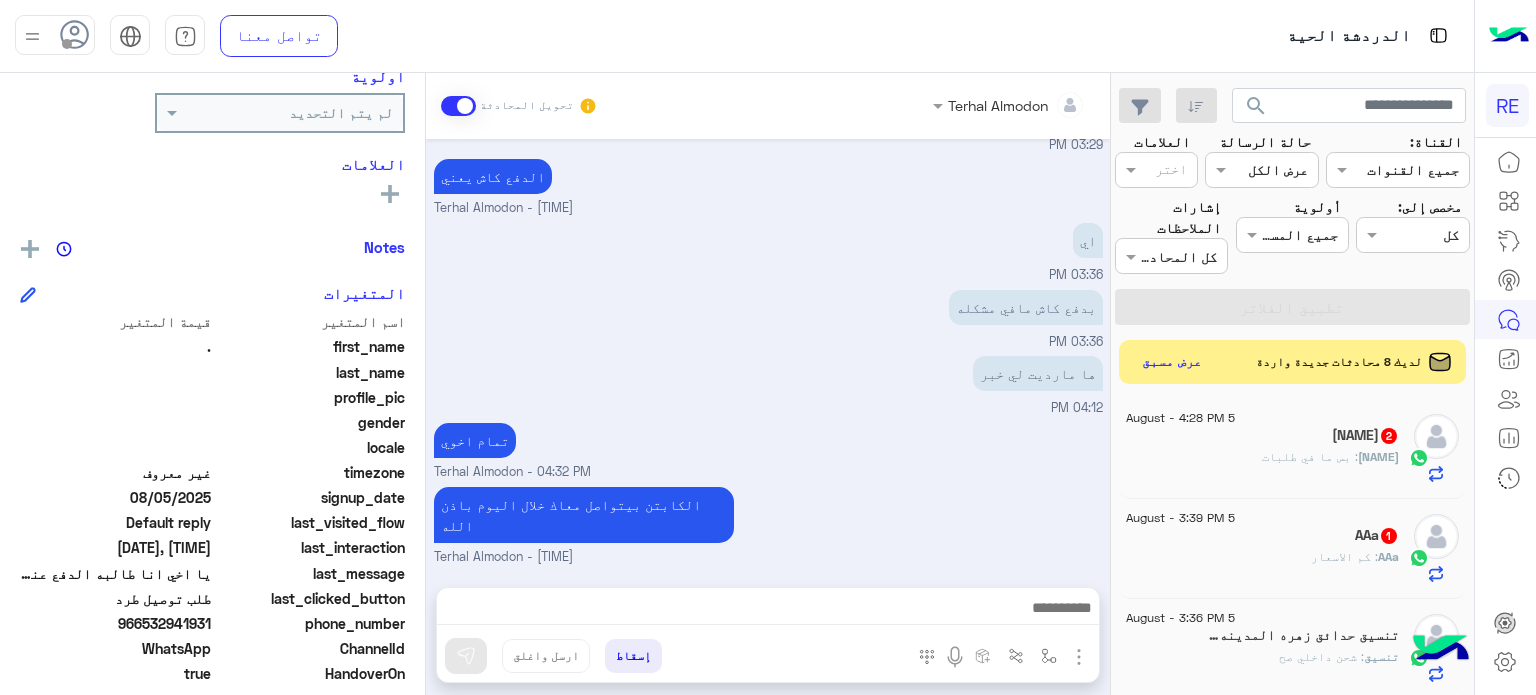 click on "5 August - 3:39 PM" 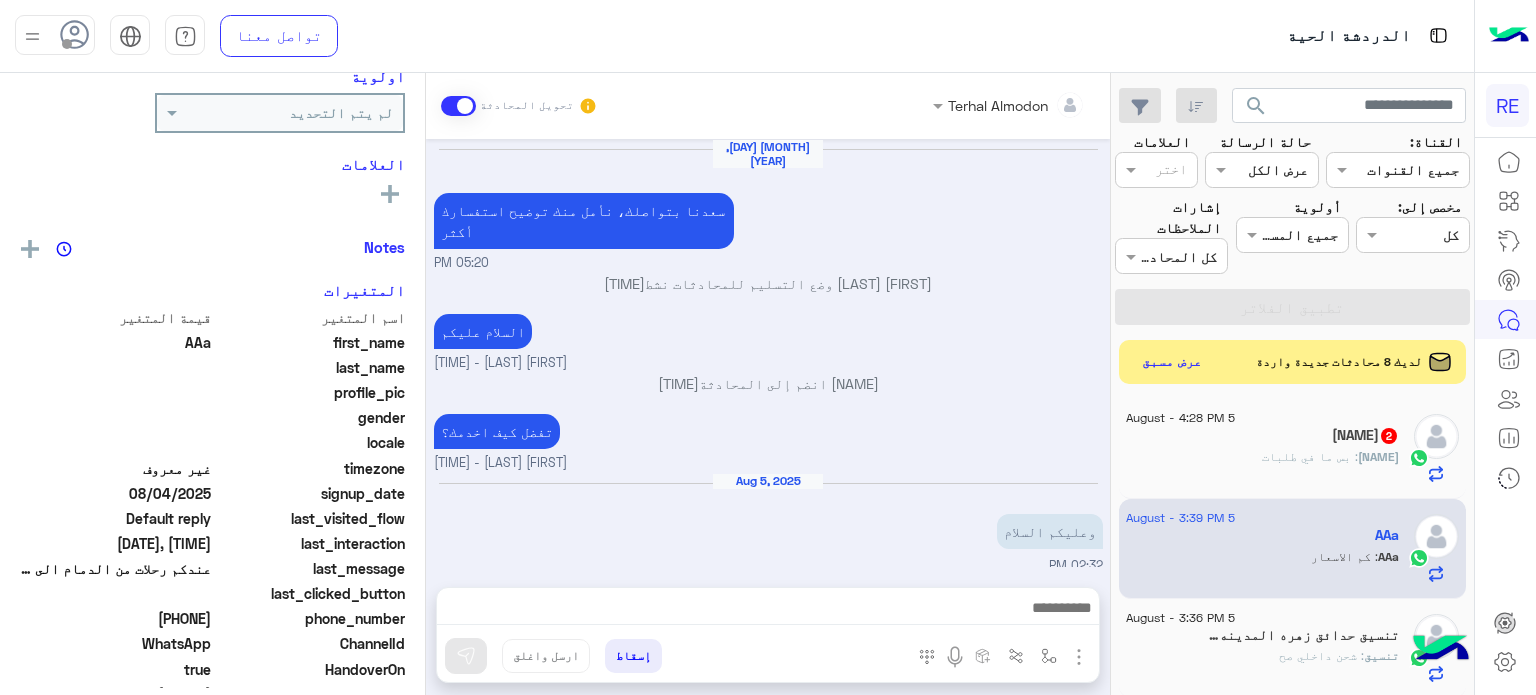 scroll, scrollTop: 204, scrollLeft: 0, axis: vertical 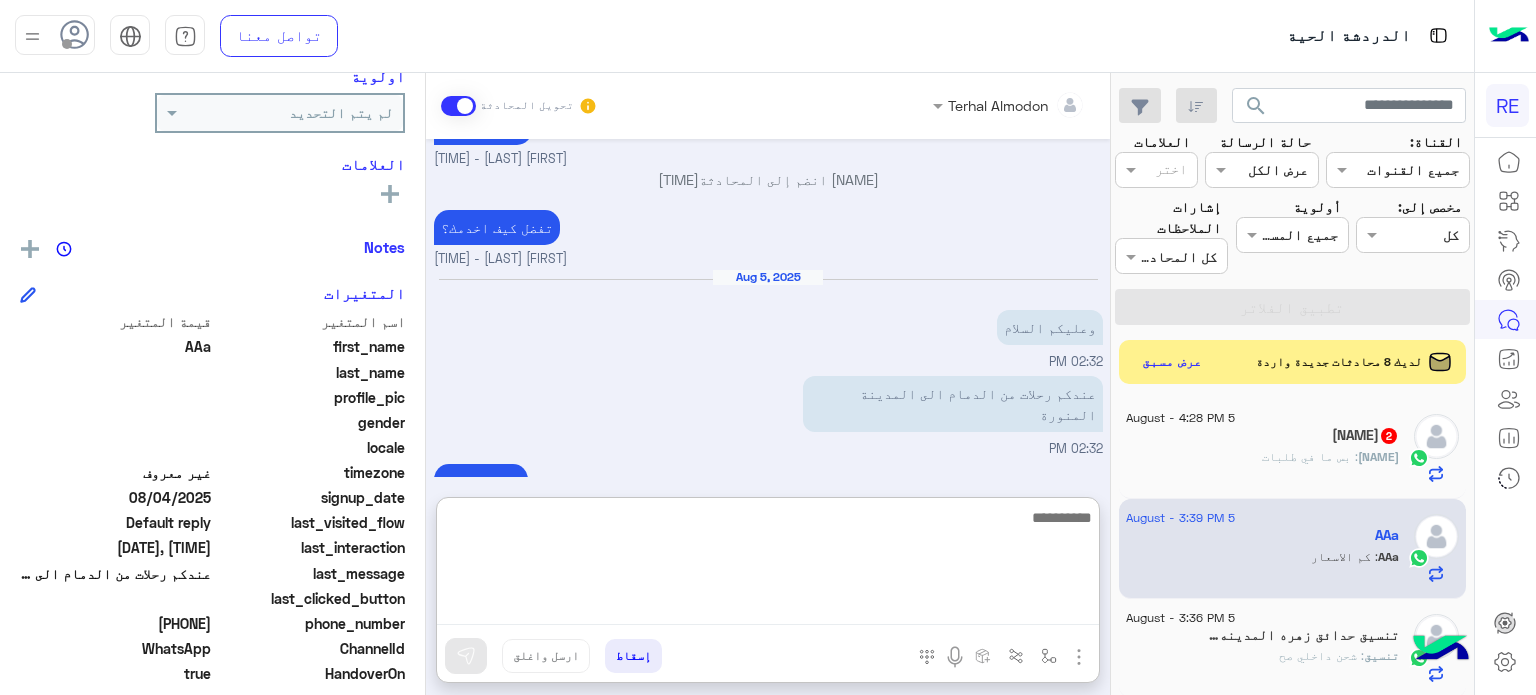 click at bounding box center [768, 565] 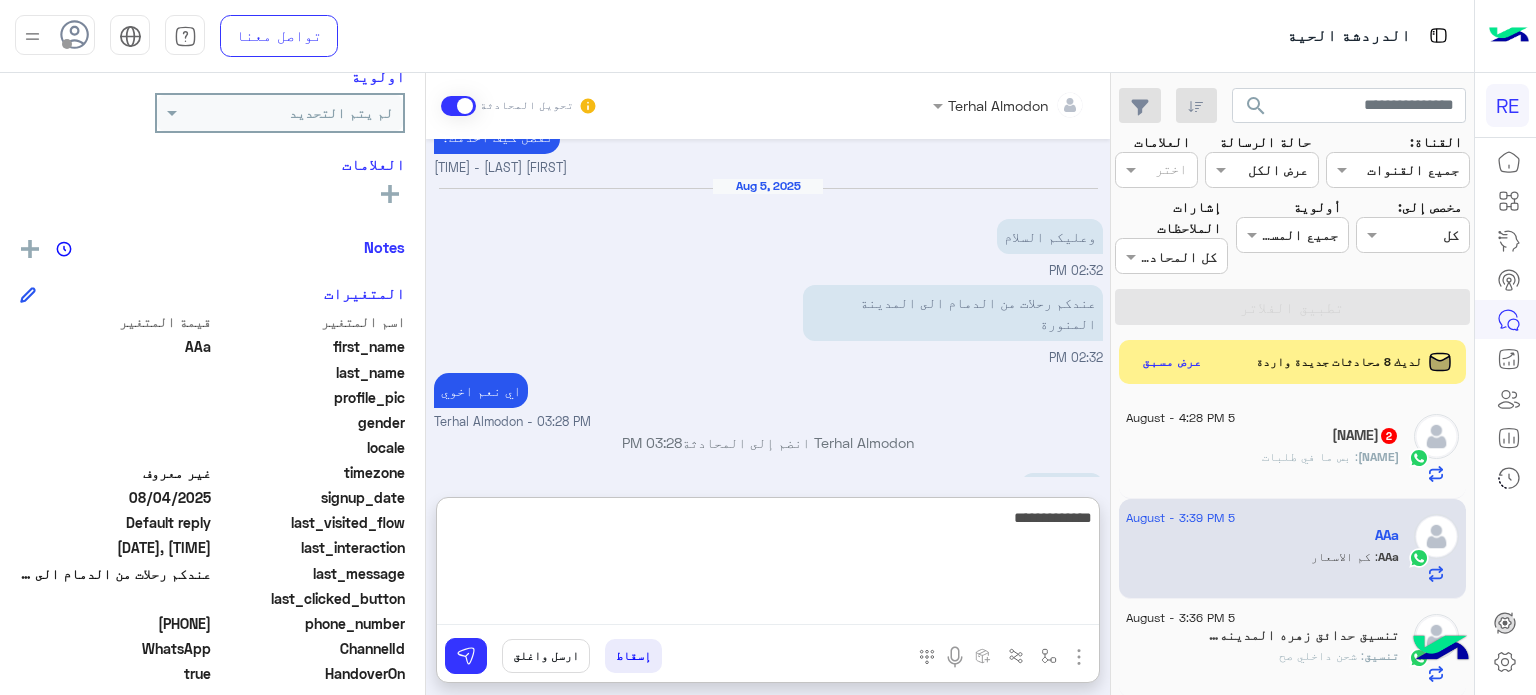 type on "**********" 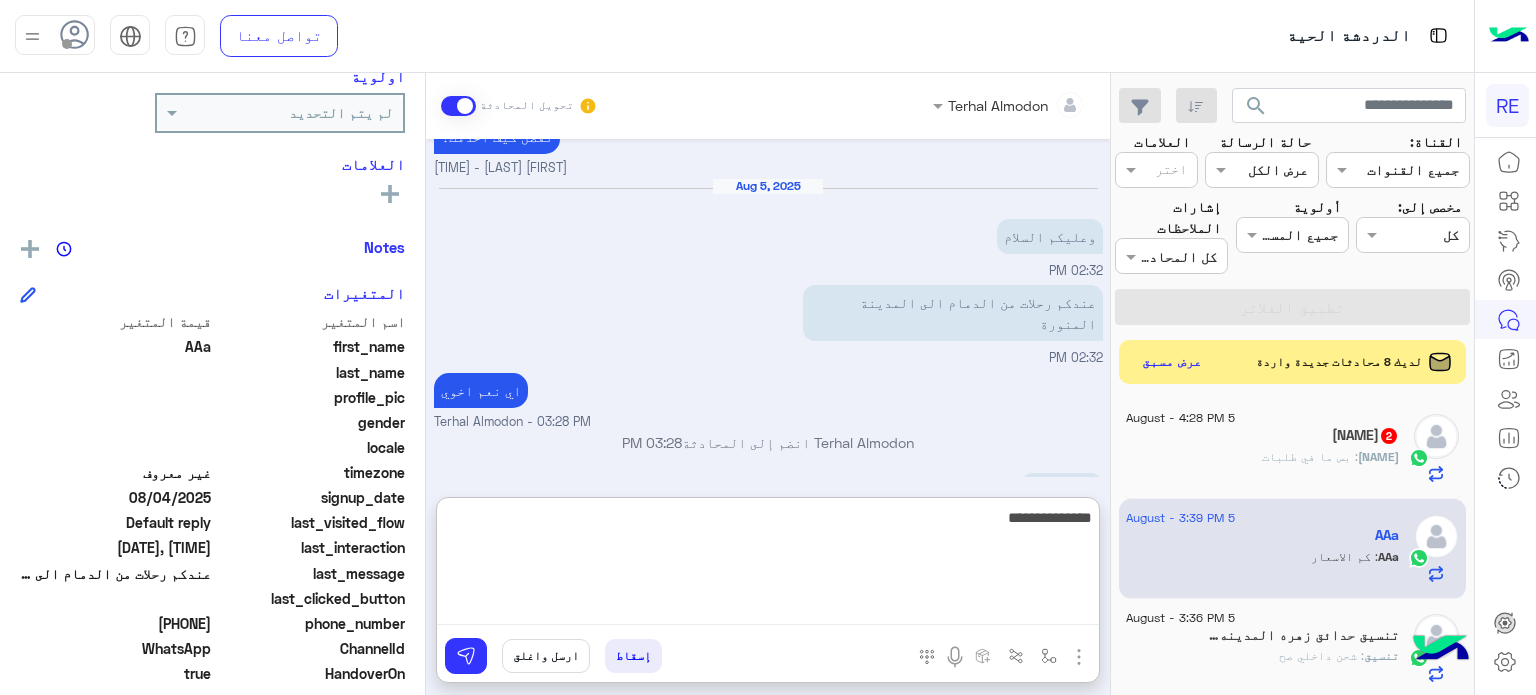 click on "**********" at bounding box center (768, 565) 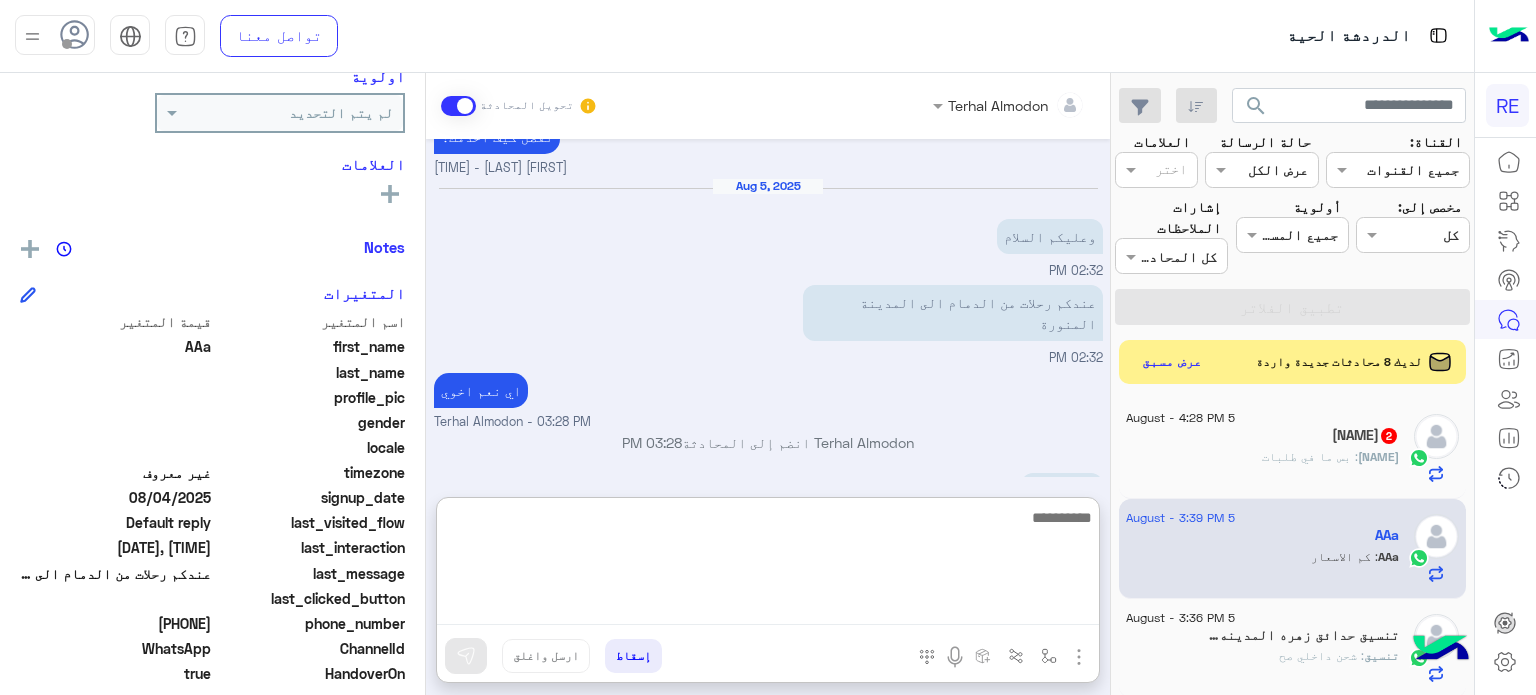 scroll, scrollTop: 359, scrollLeft: 0, axis: vertical 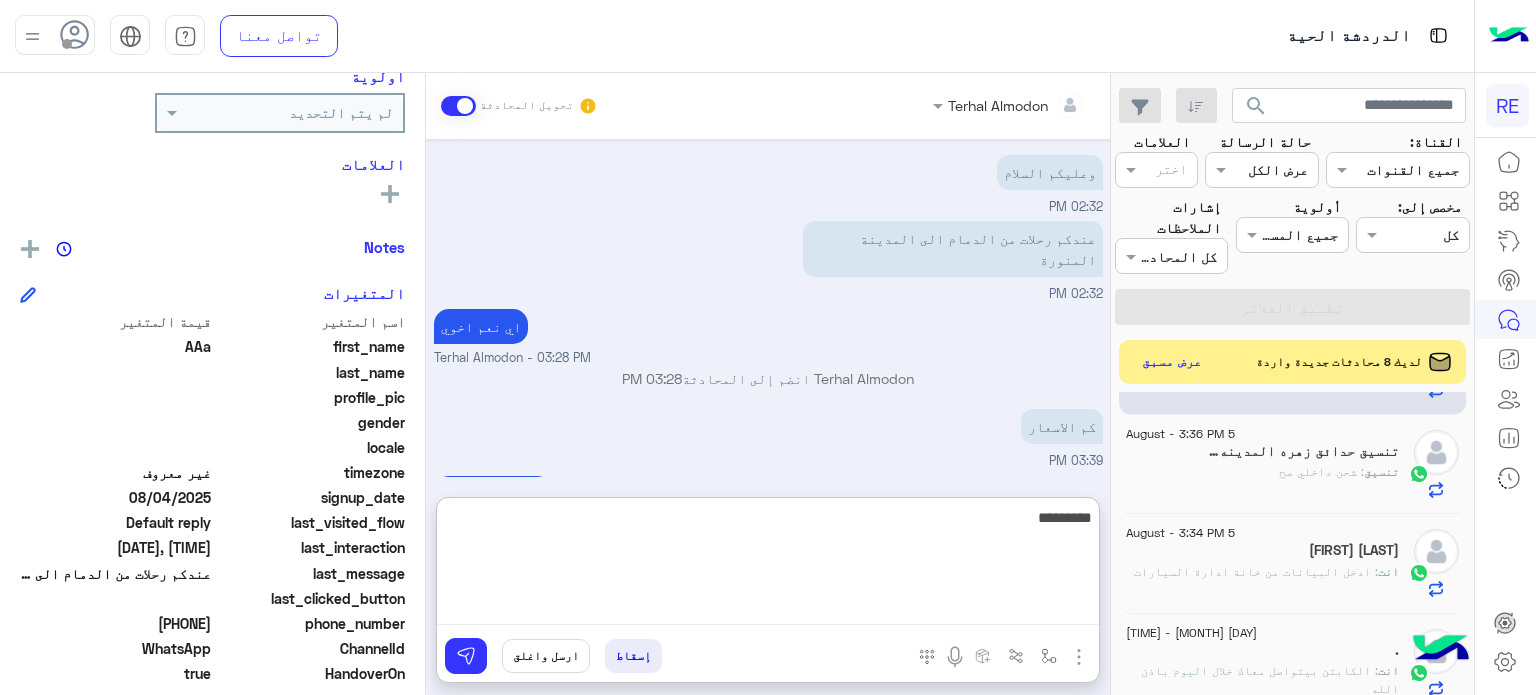 type on "*********" 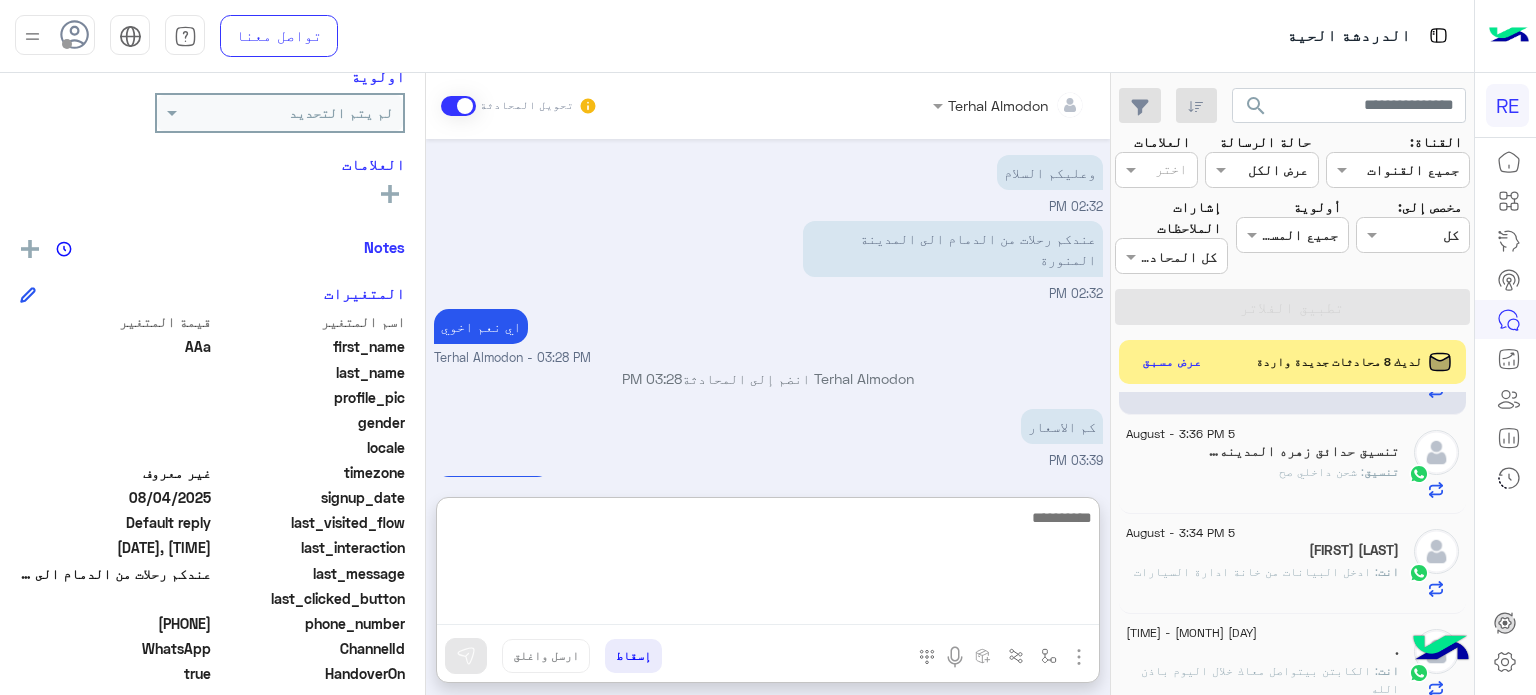 scroll, scrollTop: 422, scrollLeft: 0, axis: vertical 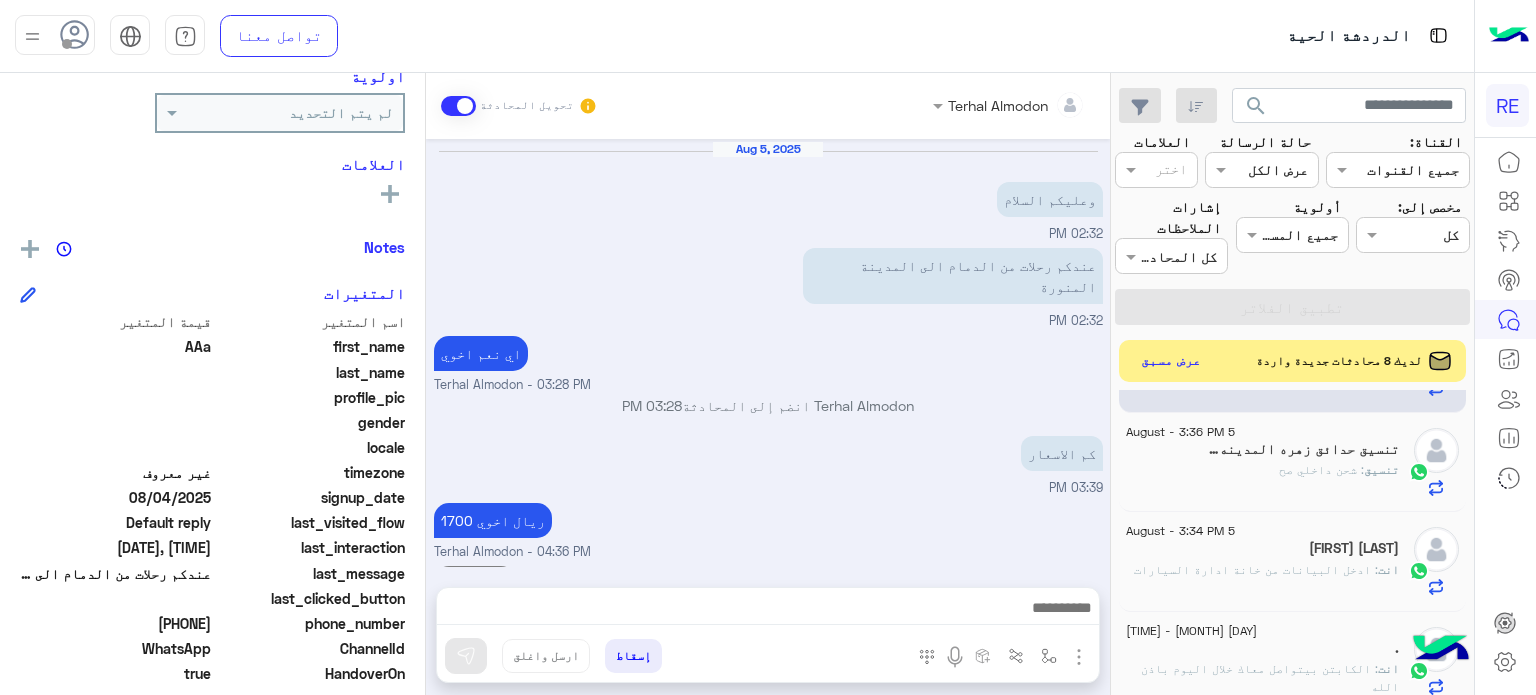 click on "عرض مسبق" 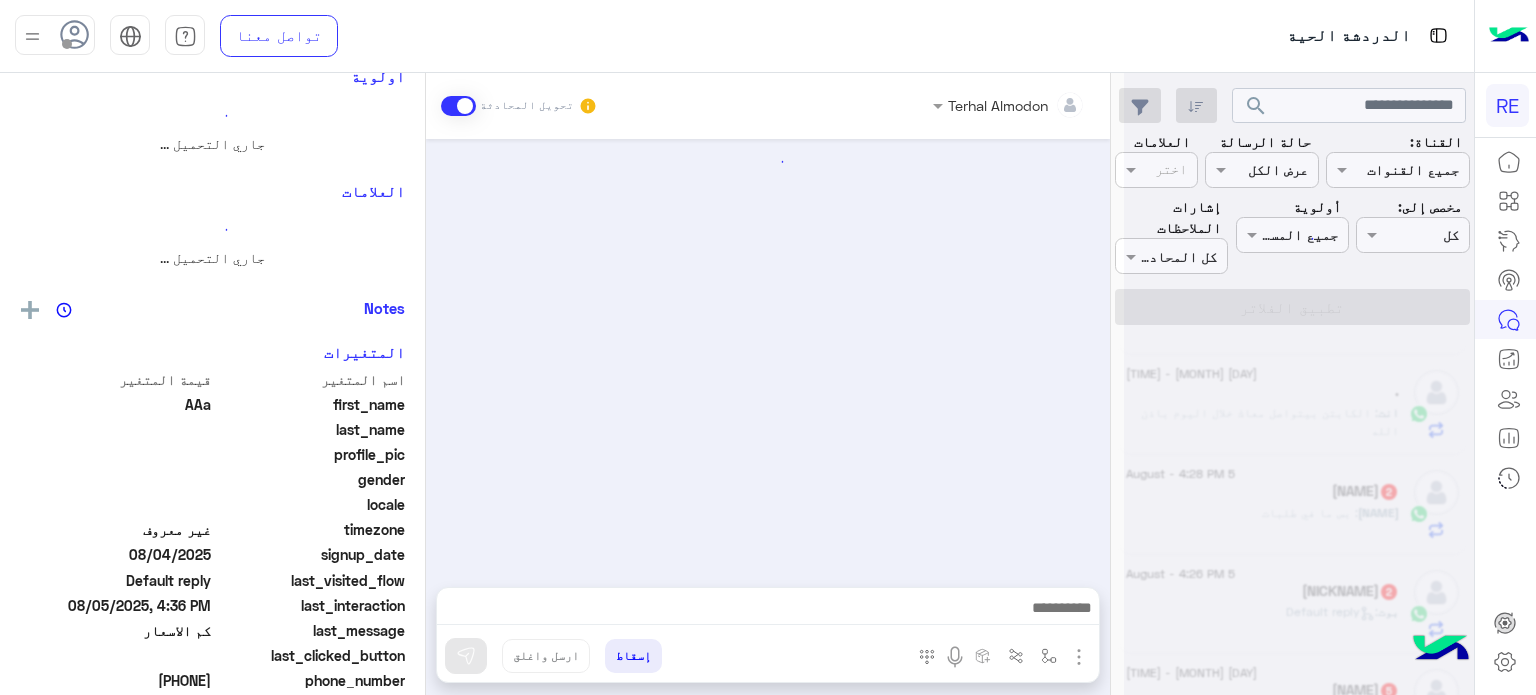 scroll, scrollTop: 0, scrollLeft: 0, axis: both 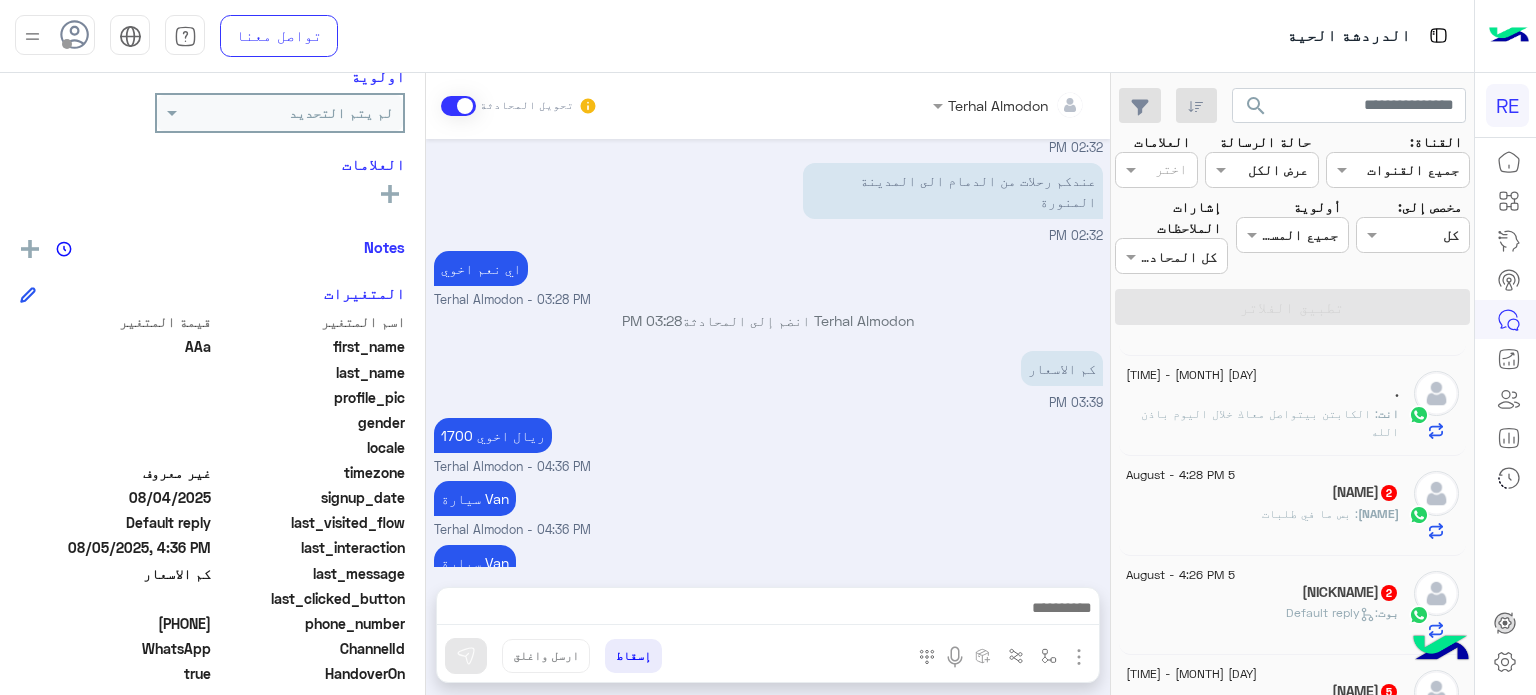 click on "[FIRST] : بس ما في طلبات" 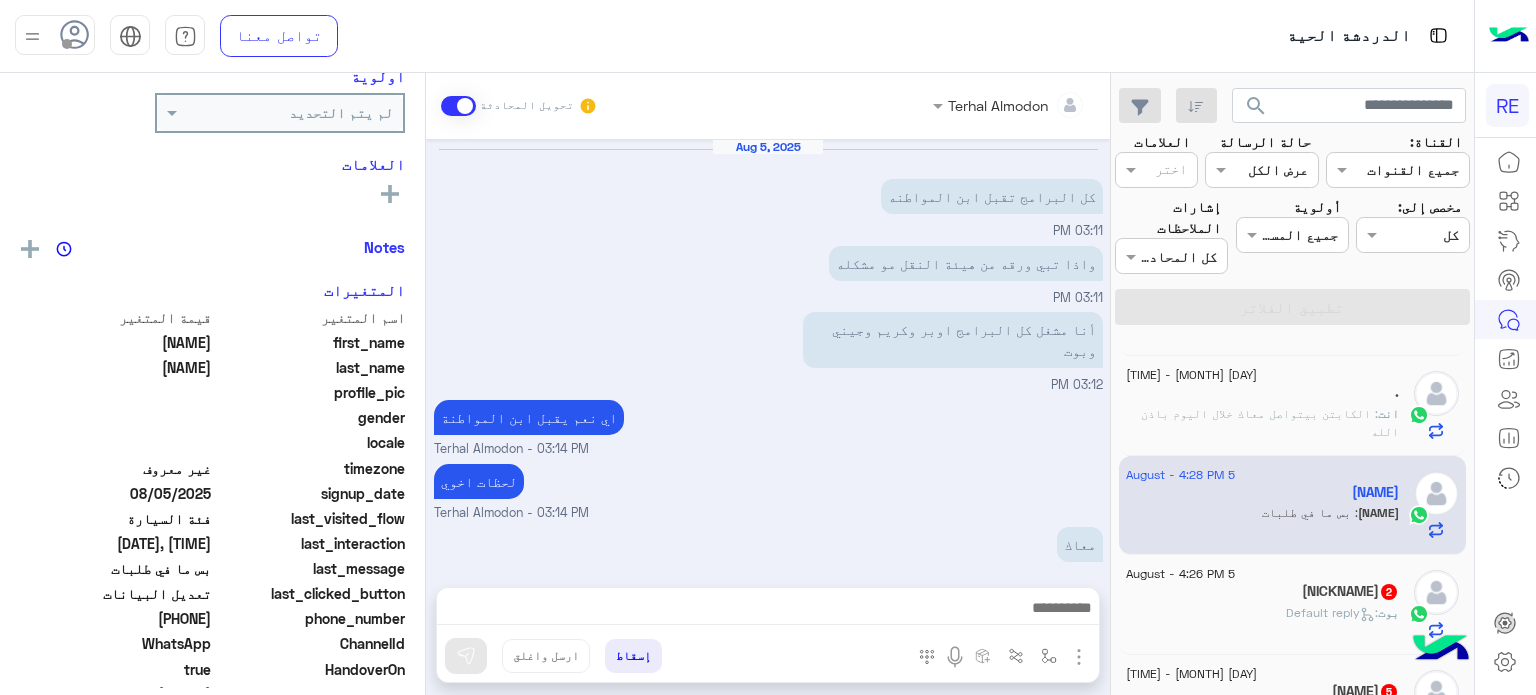 scroll, scrollTop: 262, scrollLeft: 0, axis: vertical 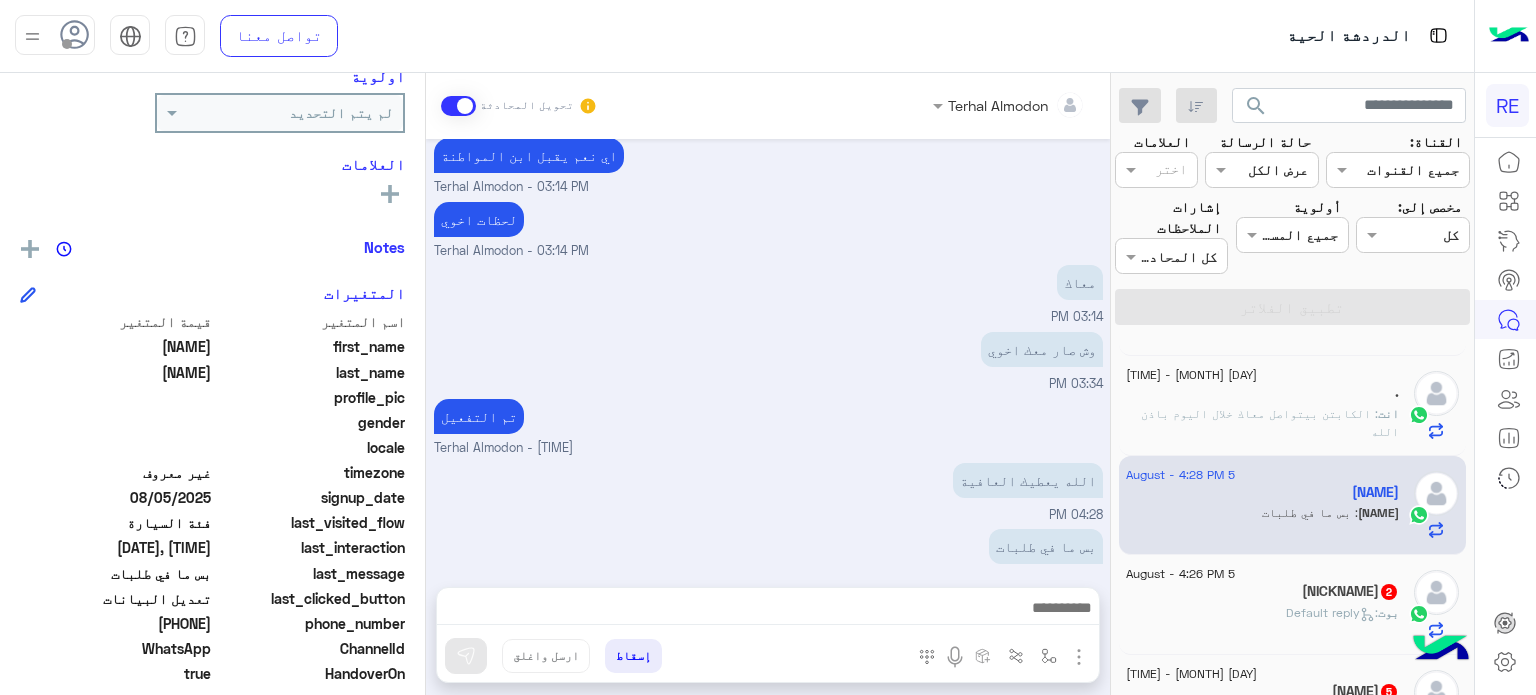 click on "[NAME]  2" 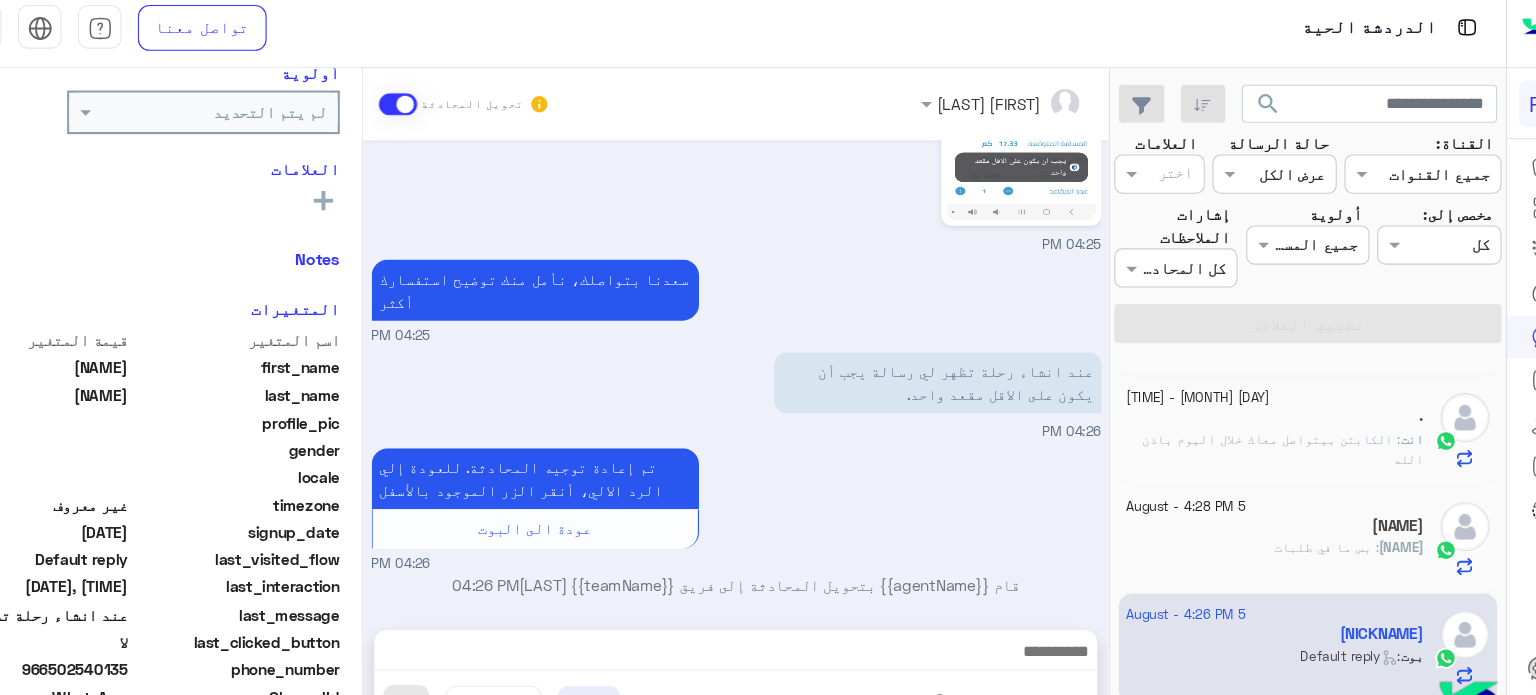 scroll, scrollTop: 499, scrollLeft: 0, axis: vertical 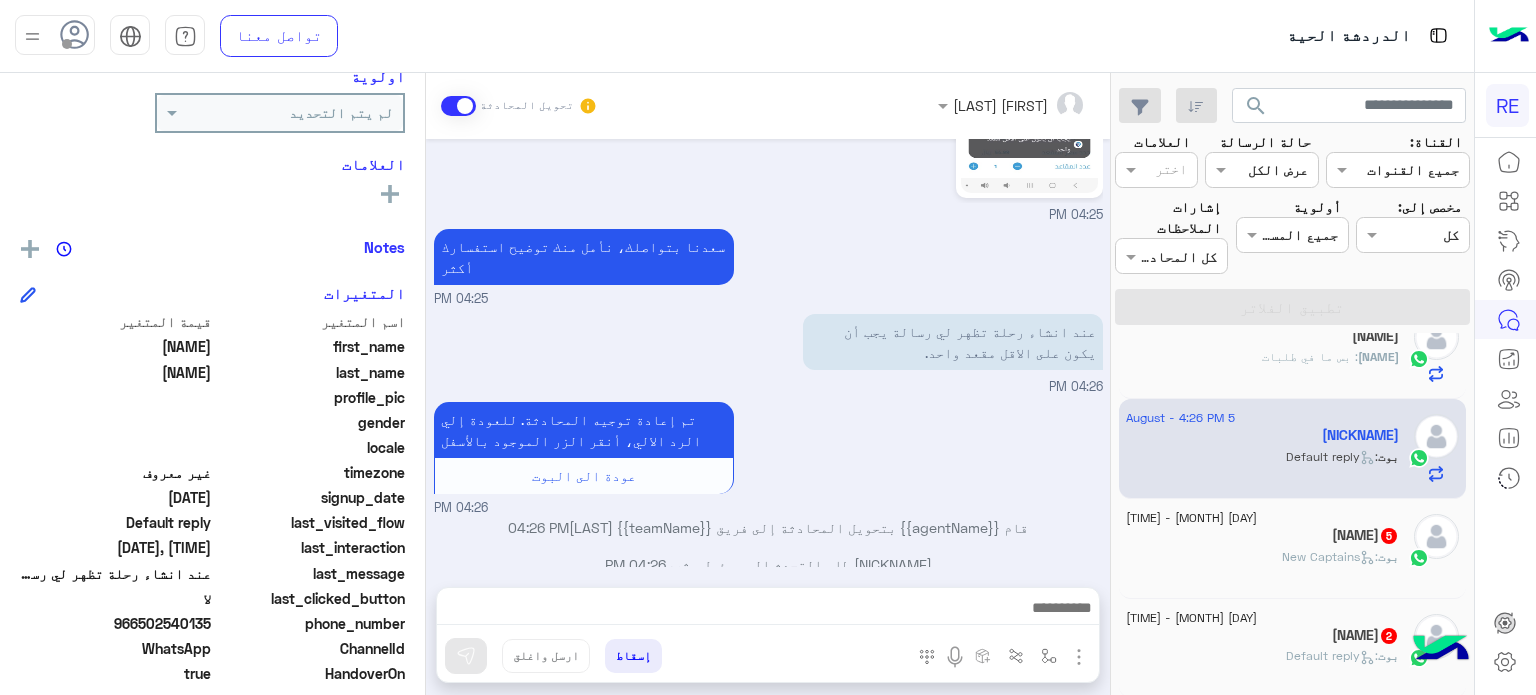 click on ": New Captains" 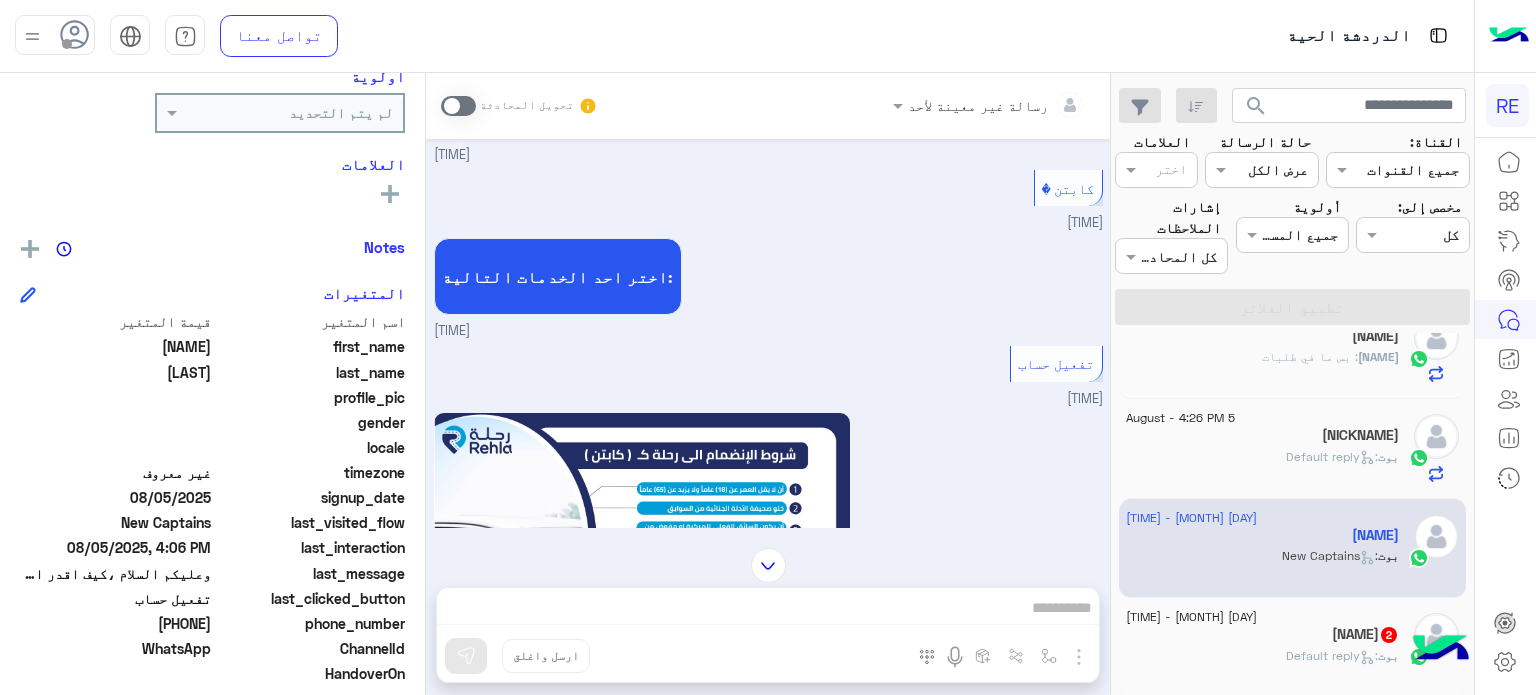 scroll, scrollTop: 1462, scrollLeft: 0, axis: vertical 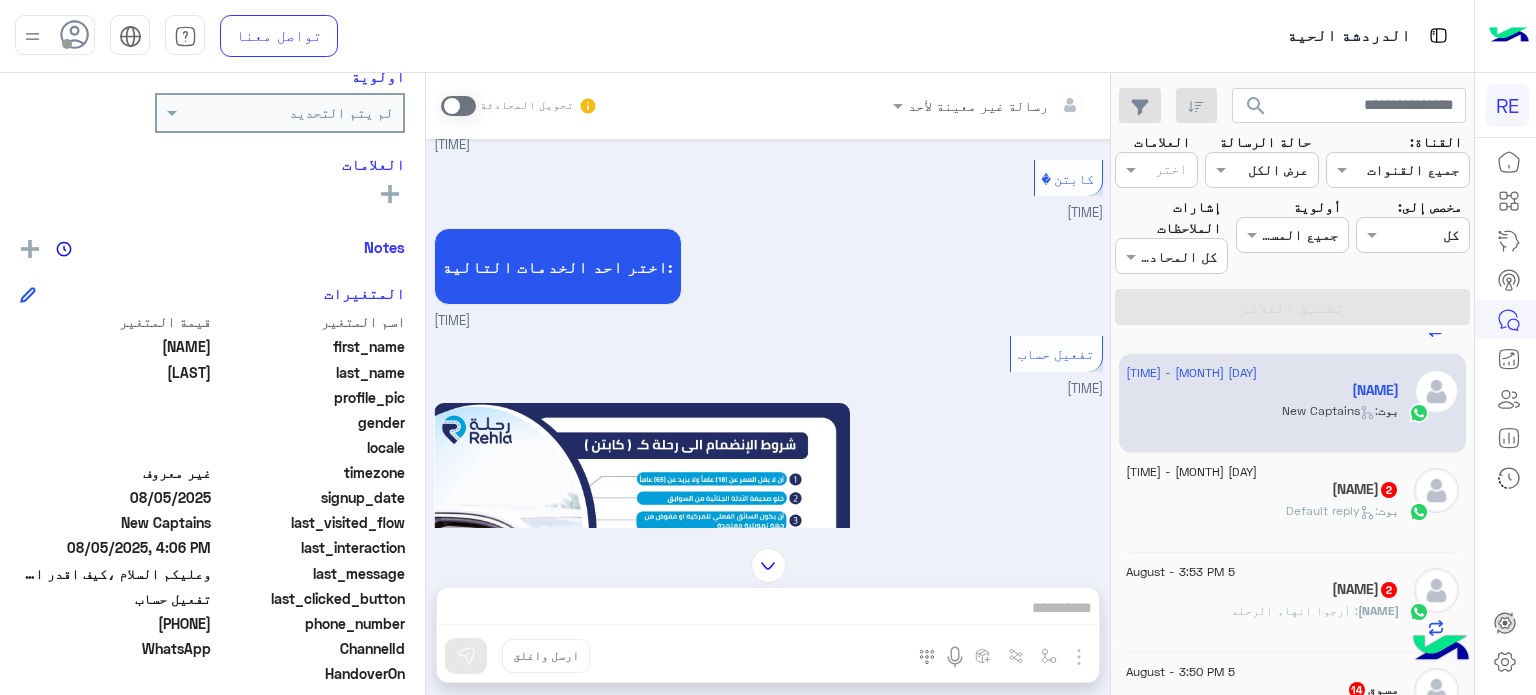 click on "[NAME]  2" 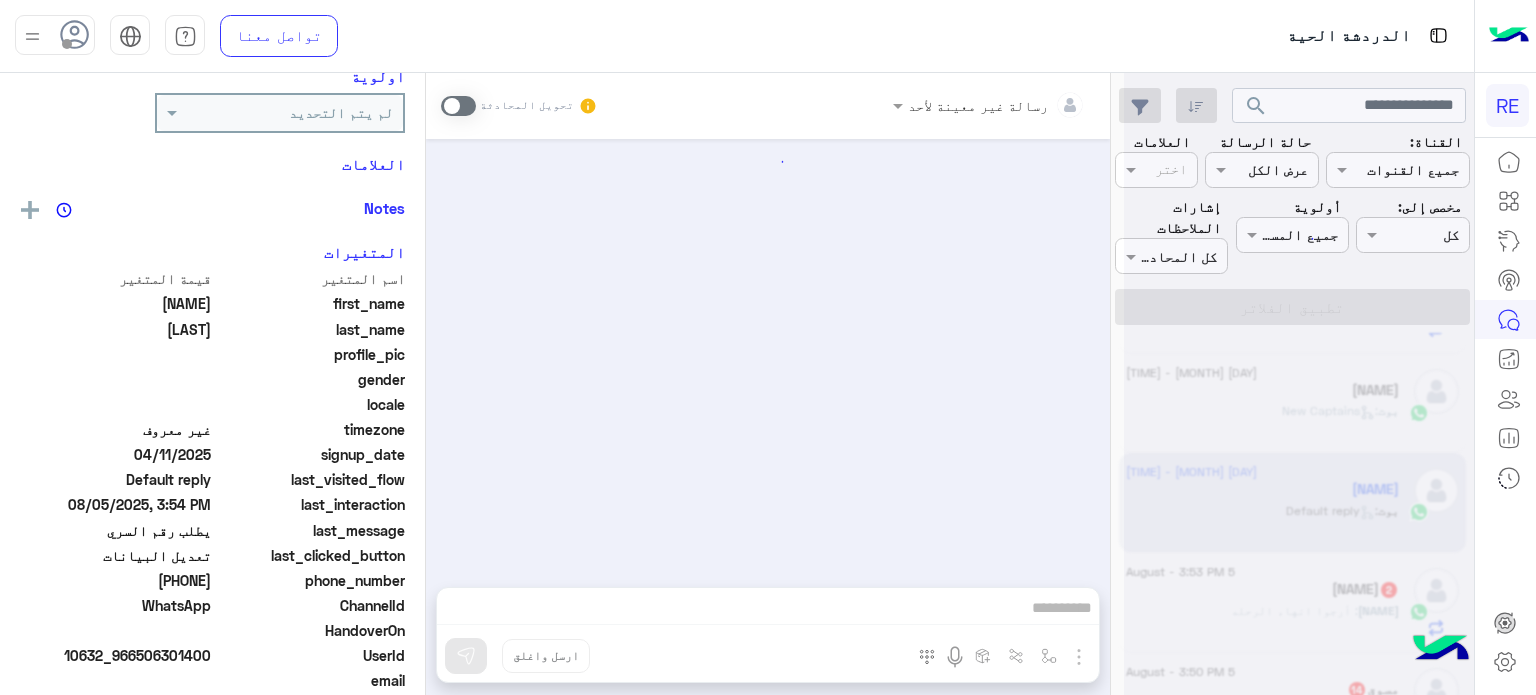 scroll, scrollTop: 652, scrollLeft: 0, axis: vertical 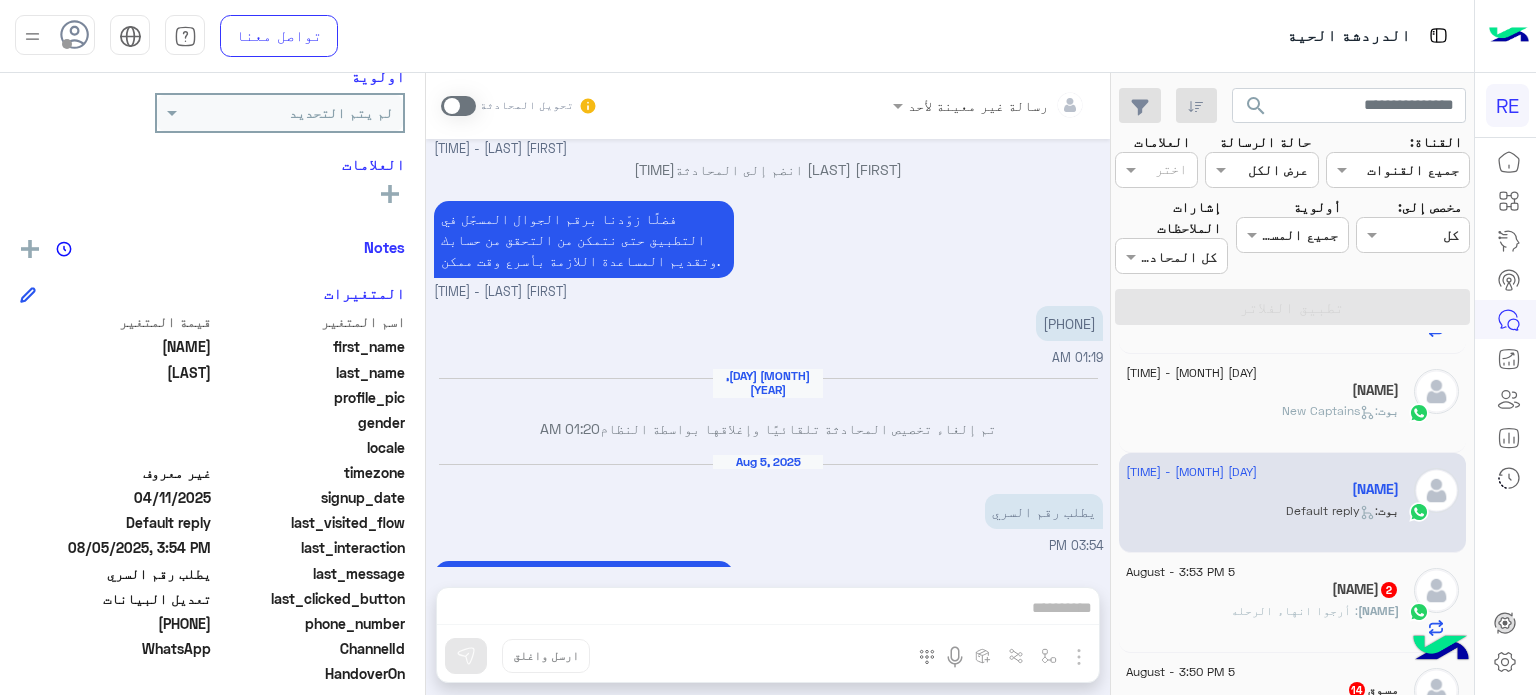 click on "[FIRST] [LAST]  2" 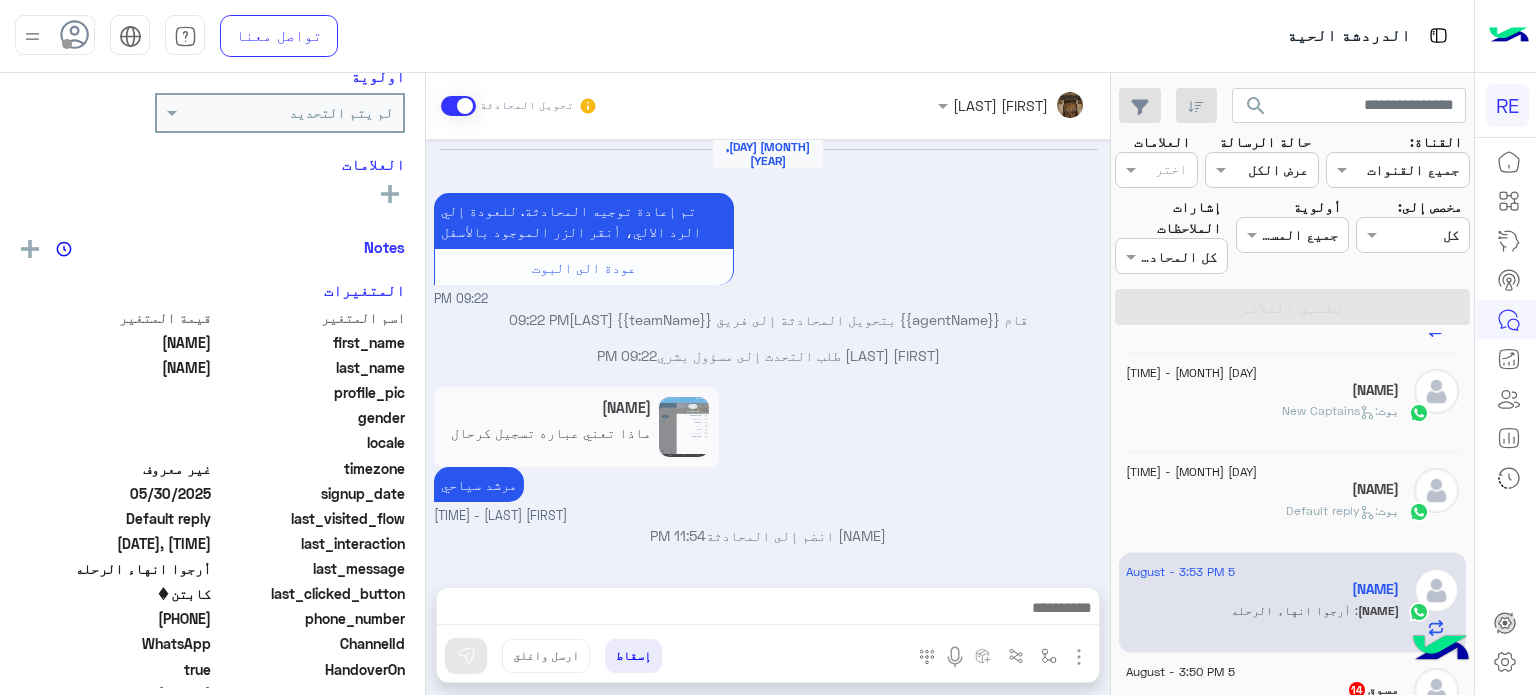 scroll, scrollTop: 470, scrollLeft: 0, axis: vertical 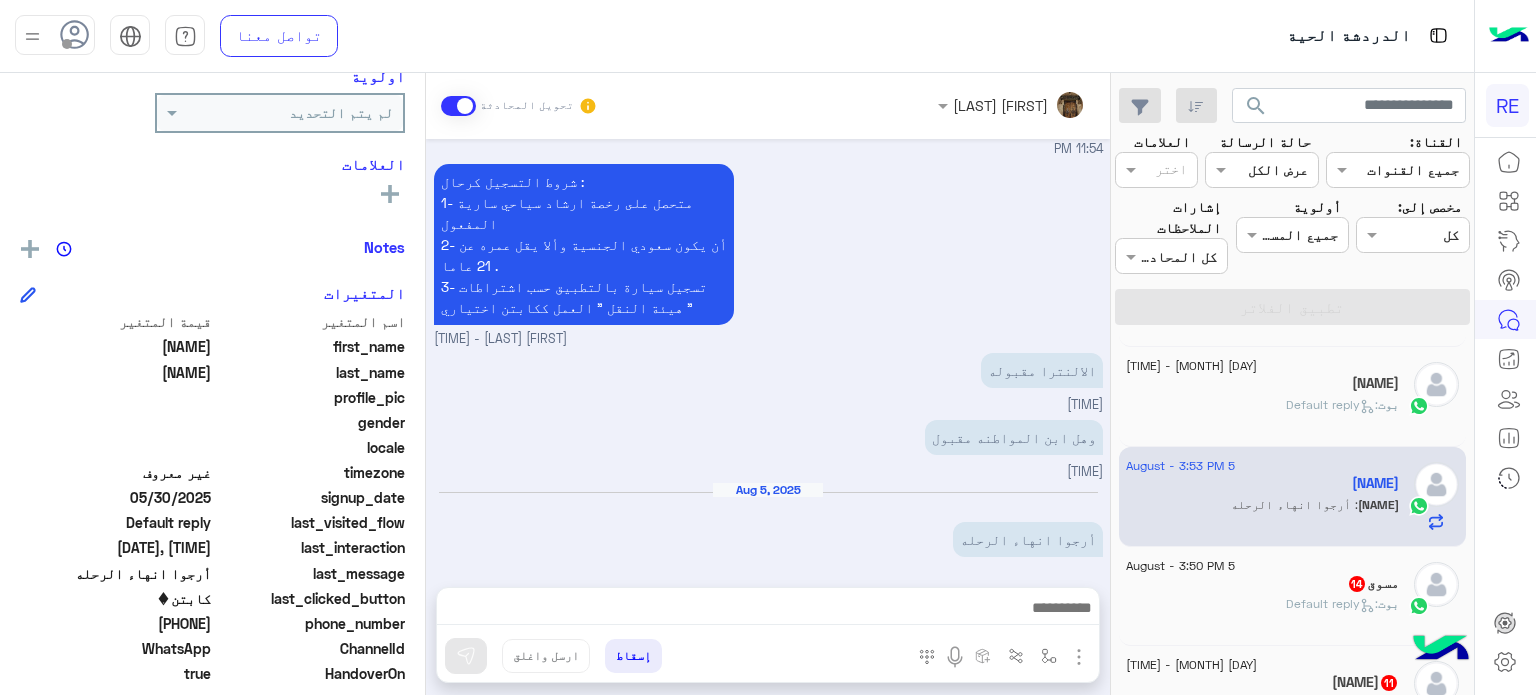 click on "مسوق   14" 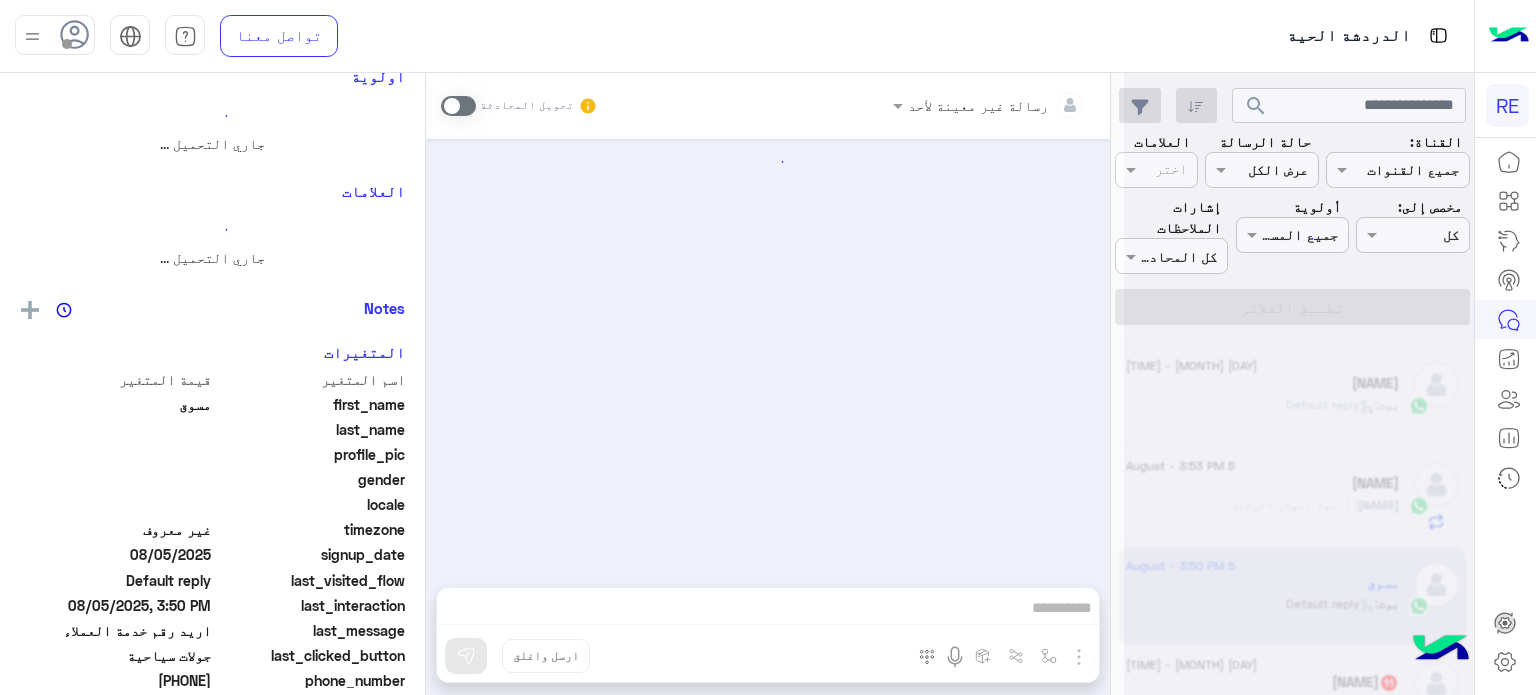 scroll, scrollTop: 1200, scrollLeft: 0, axis: vertical 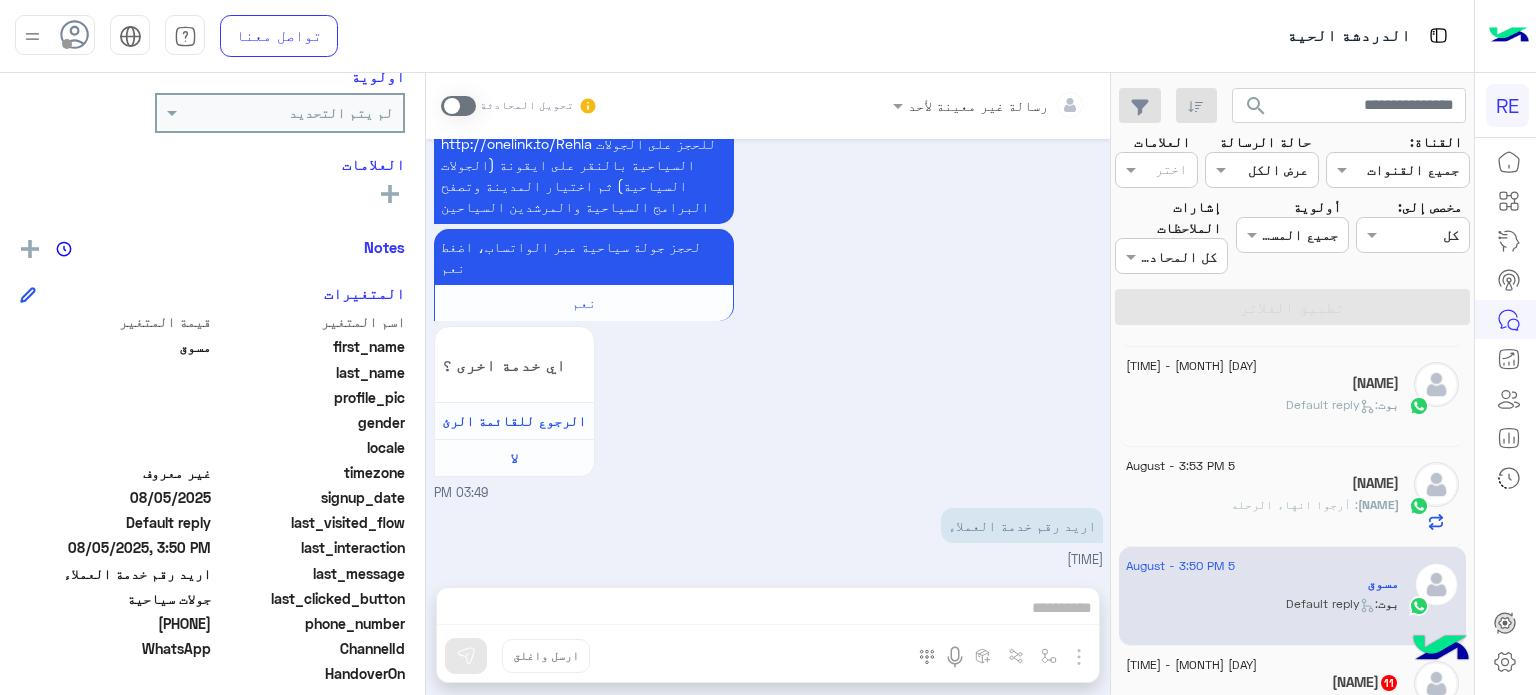 click on "رسالة غير معينة لأحد تحويل المحادثة     [DATE]   عربي    [TIME]   هل أنت ؟   كابتن 👨🏻‍✈️   عميل 🧳   رحال (مرشد مرخص) 🏖️     [TIME]   عميل     [TIME]   هل لديك حساب مسجل على التطبيق   لا   نعم     [TIME]   لا    [TIME]   يمكنك تحميل التطبيق والتسجيل عبر الرابط 📲
http://onelink.to/Rehla
ونسعد بزيارتك حسابات التواصل الاجتماعي :
https://compiled.social/rehlacar    لمساعدتك بشكل افضل
الرجاء اختيار احد الخدمات التالية     [TIME]   جولات سياحية     [TIME]   http://onelink.to/rehla   لحجز جولة سياحية عبر الواتساب، اضغط نعم  نعم  اي خدمة اخرى ؟  الرجوع للقائمة الرئ   لا     [TIME]   اريد رقم خدمة العملاء   [TIME]     [TIME]   إسقاط   ارسل واغلق" at bounding box center (768, 388) 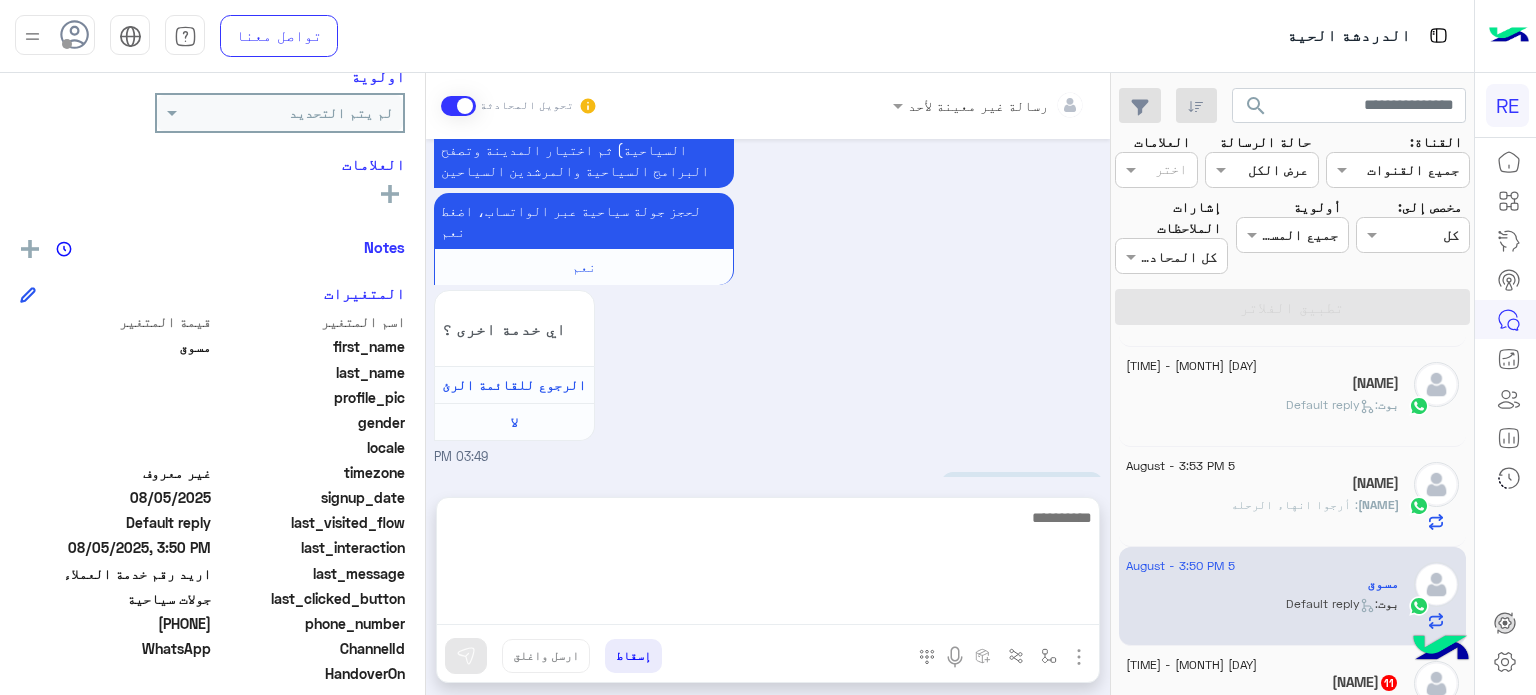 click at bounding box center (768, 565) 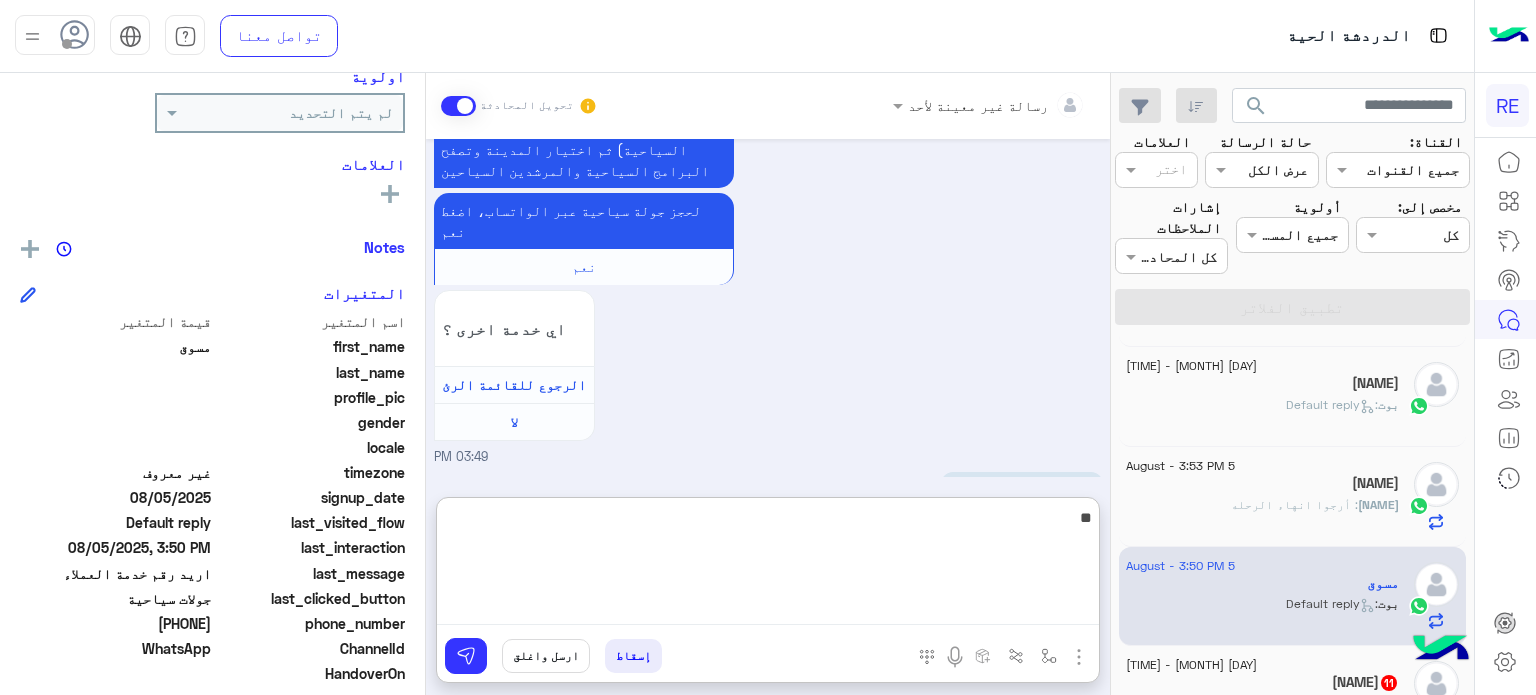 type on "*" 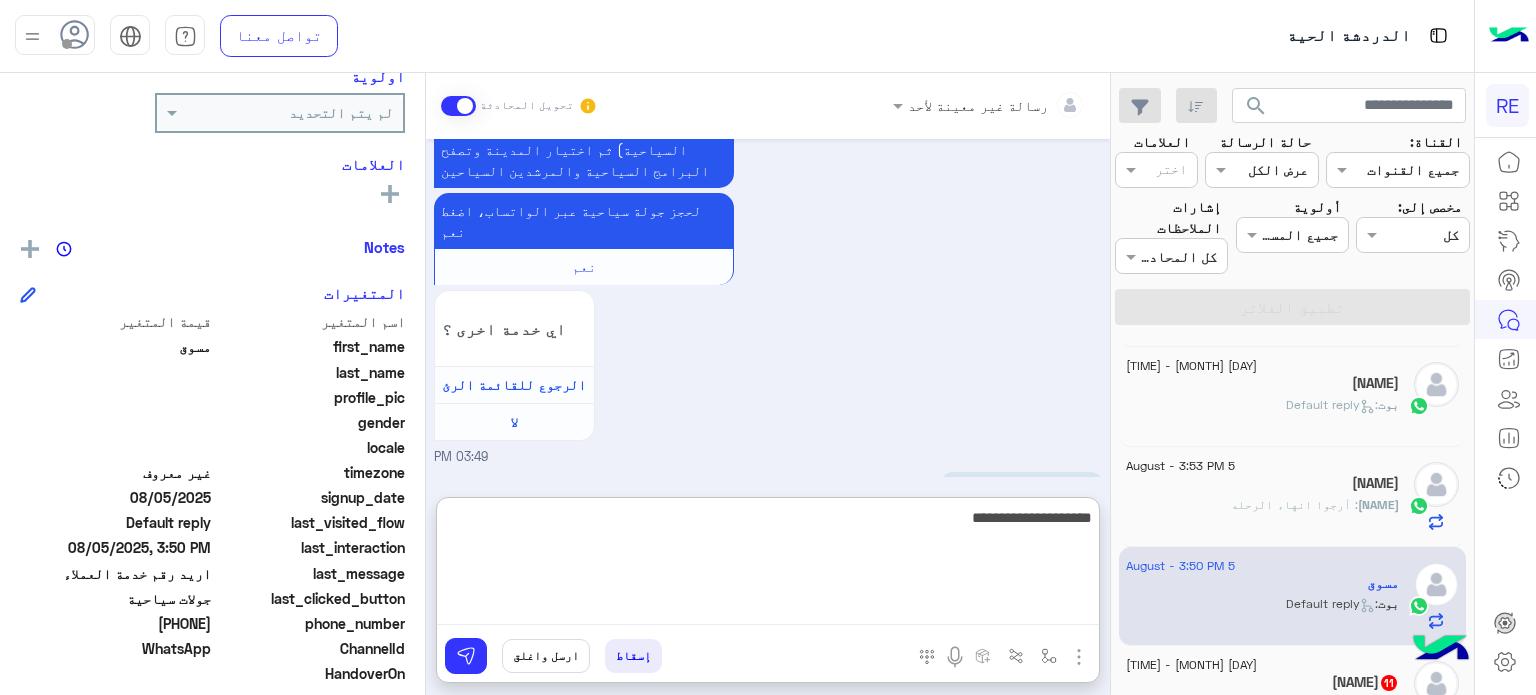 type on "**********" 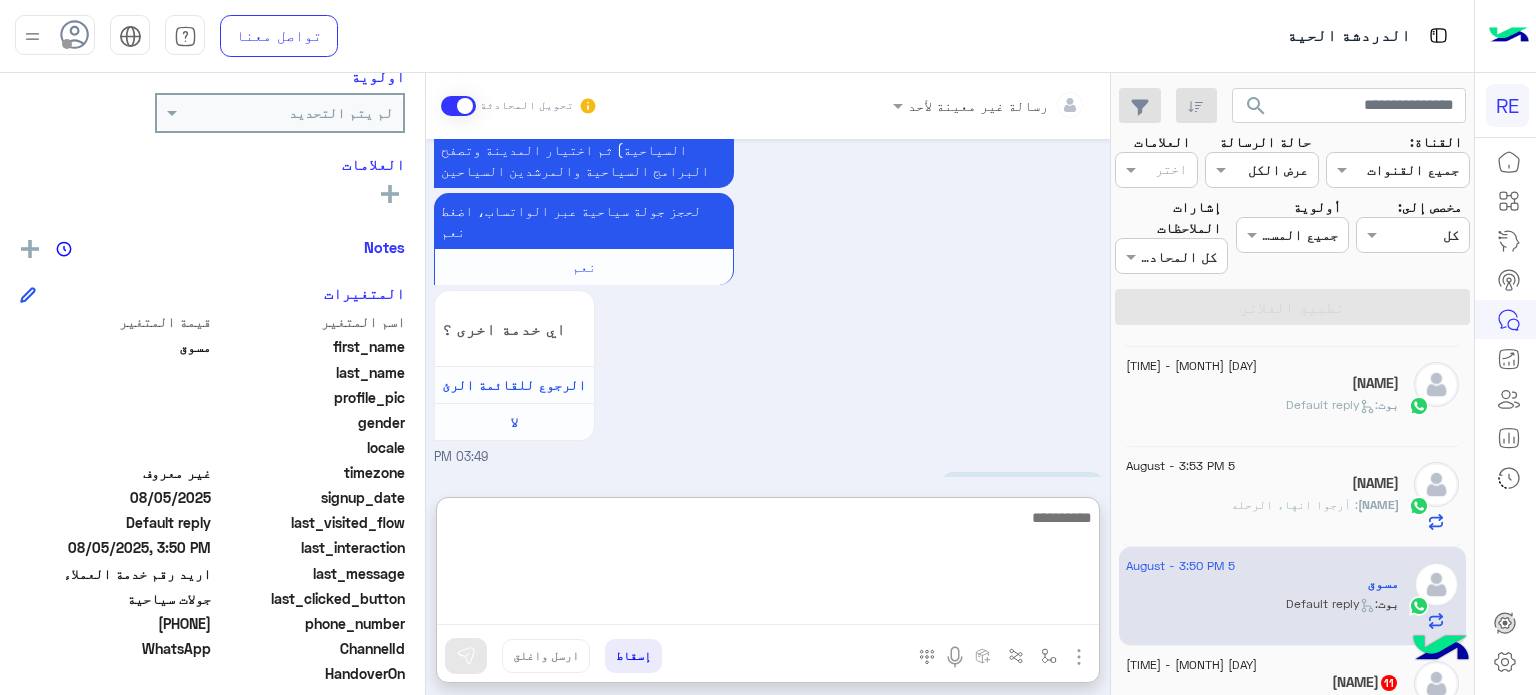 scroll, scrollTop: 1390, scrollLeft: 0, axis: vertical 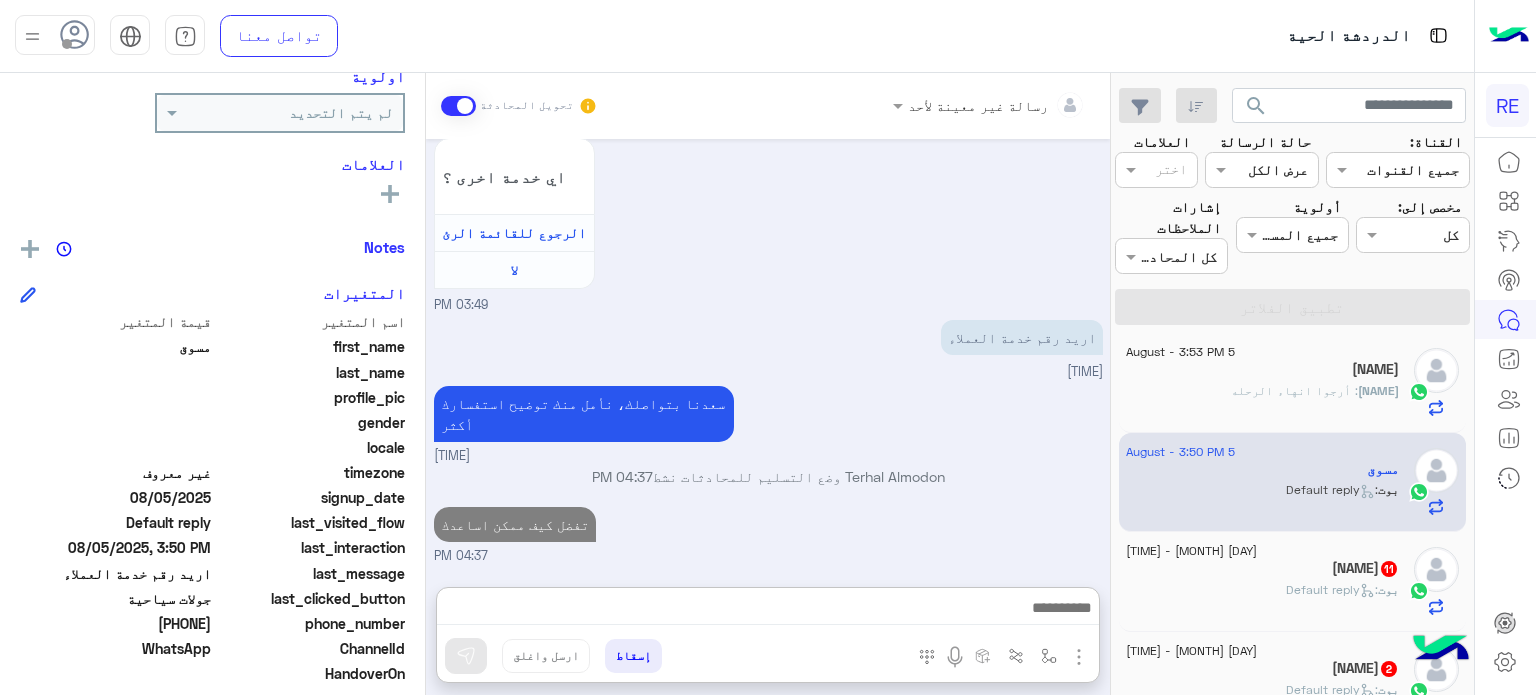 click on "شجاع   11" 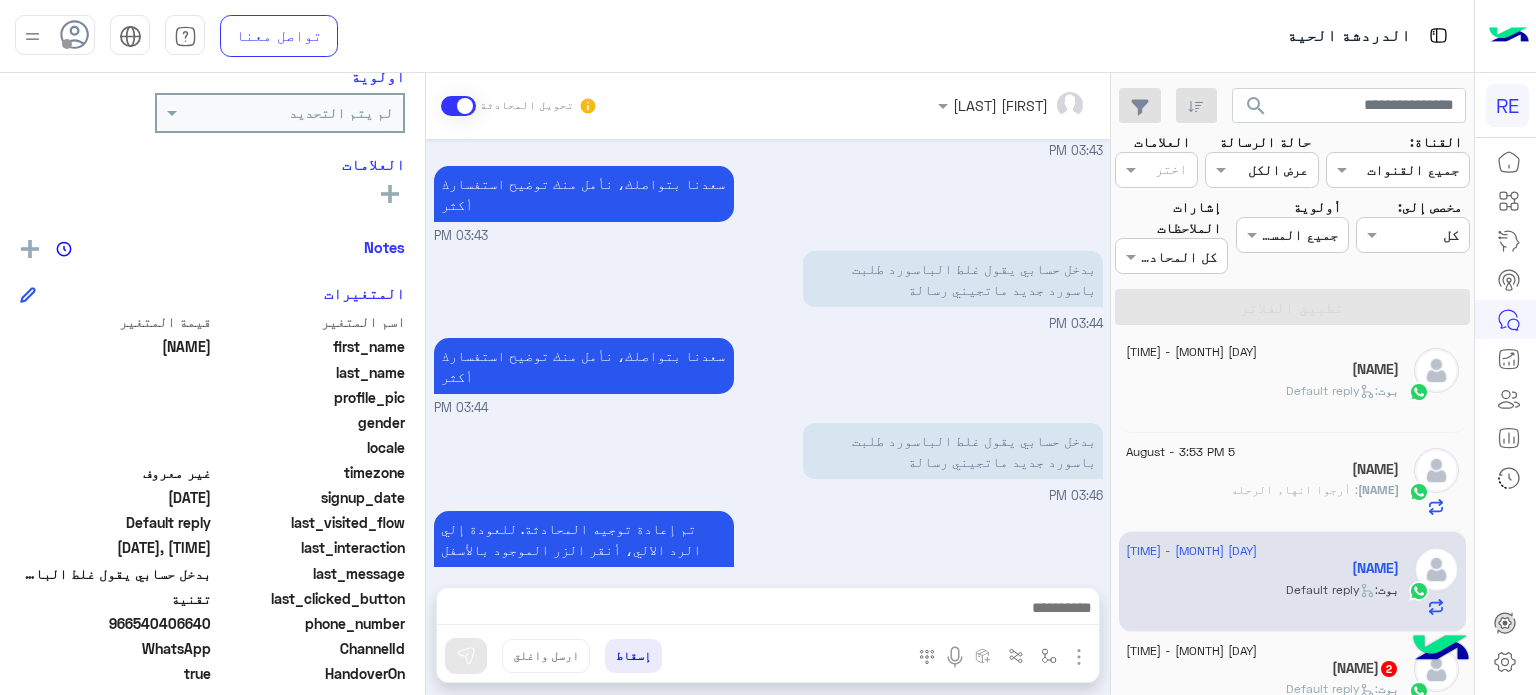 scroll, scrollTop: 556, scrollLeft: 0, axis: vertical 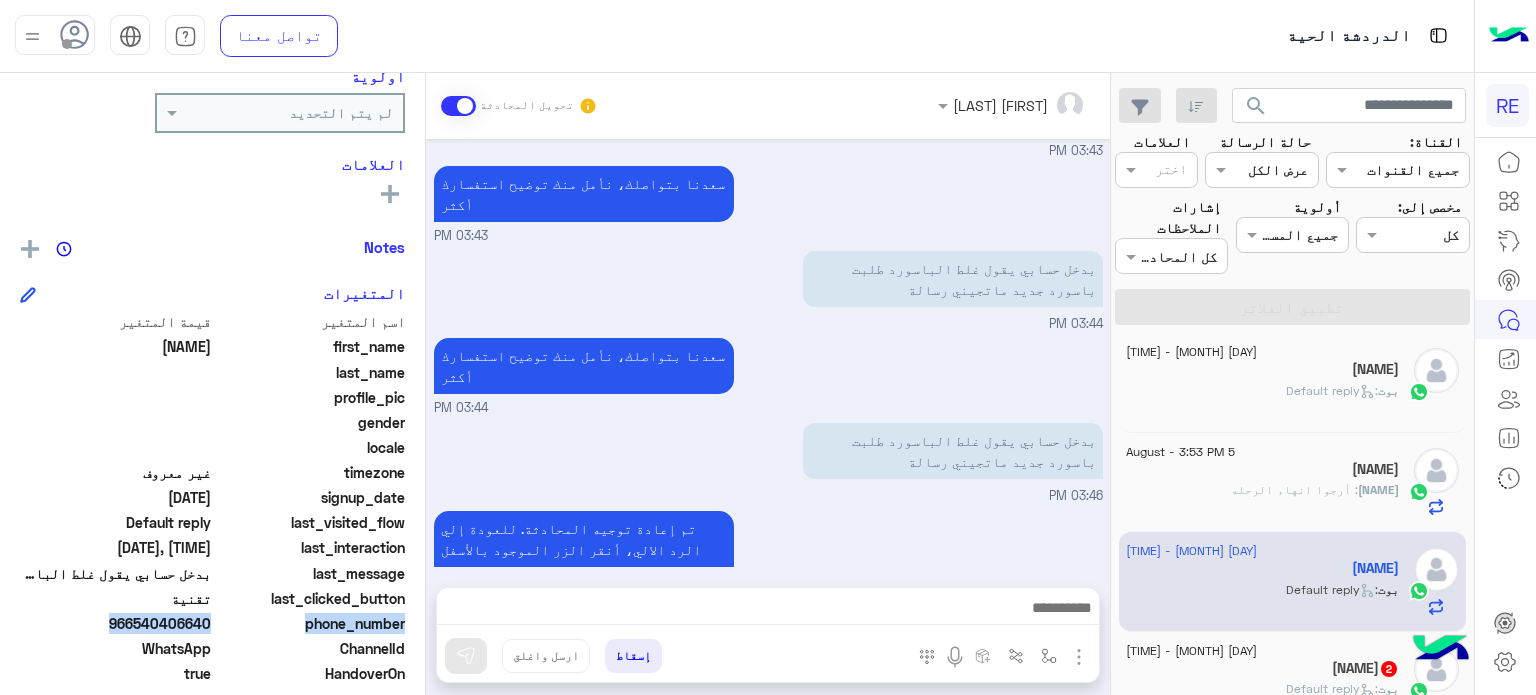 click on "phone_number  966540406640" 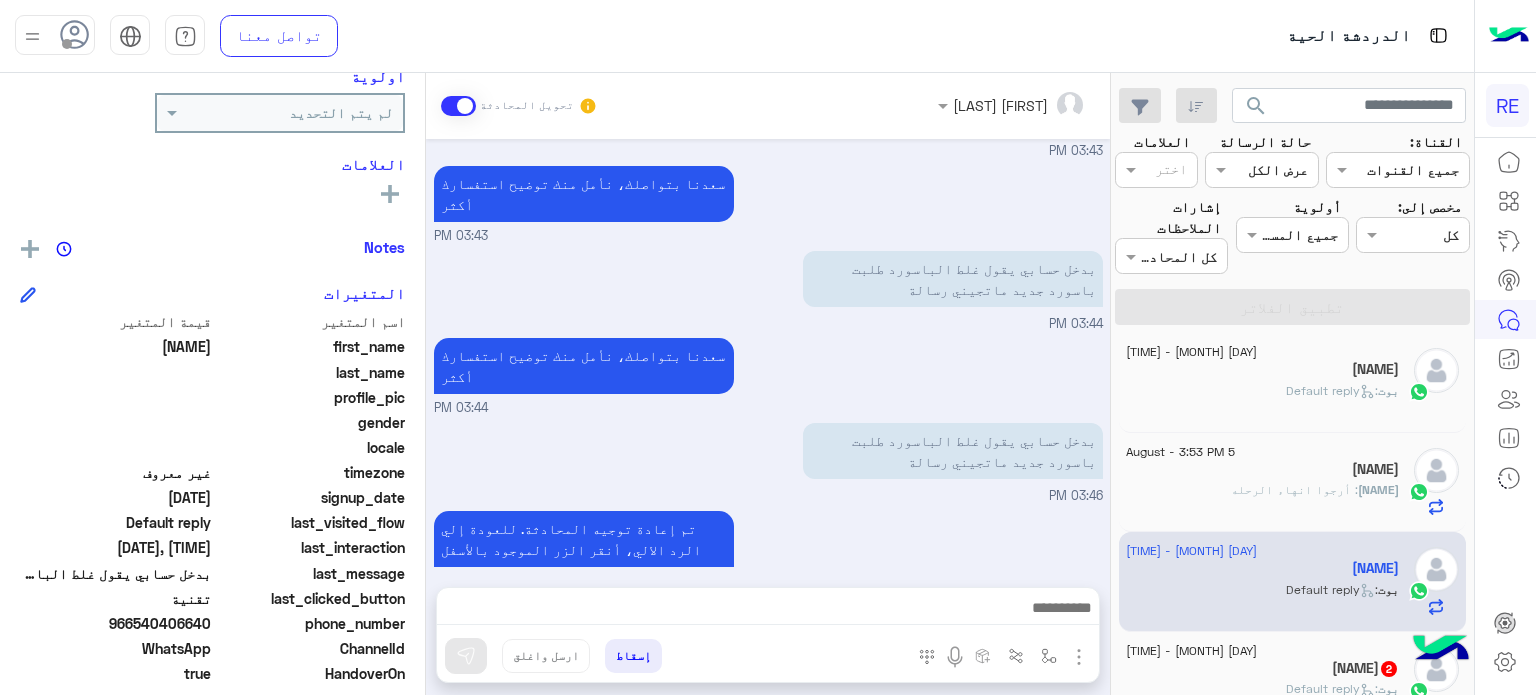click on "last_clicked_button  تقنية" 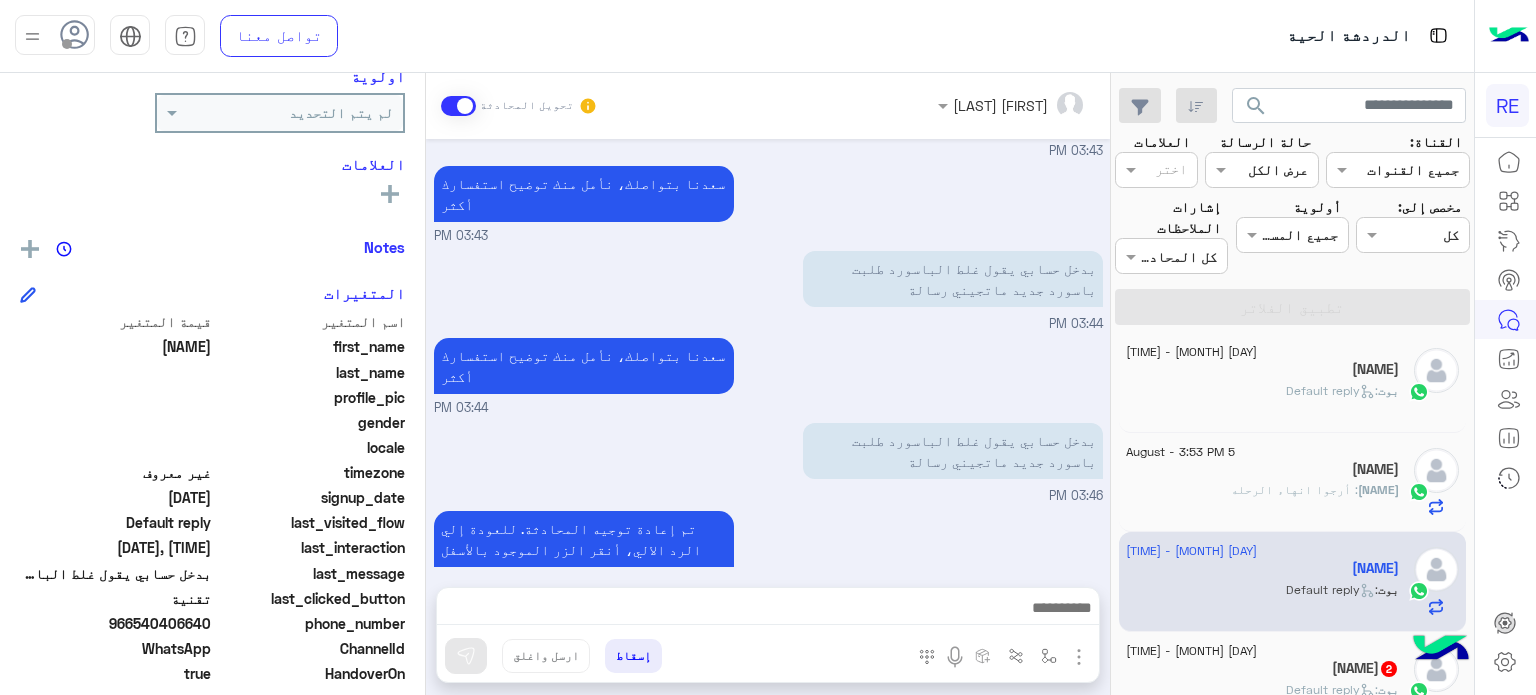 scroll, scrollTop: 705, scrollLeft: 0, axis: vertical 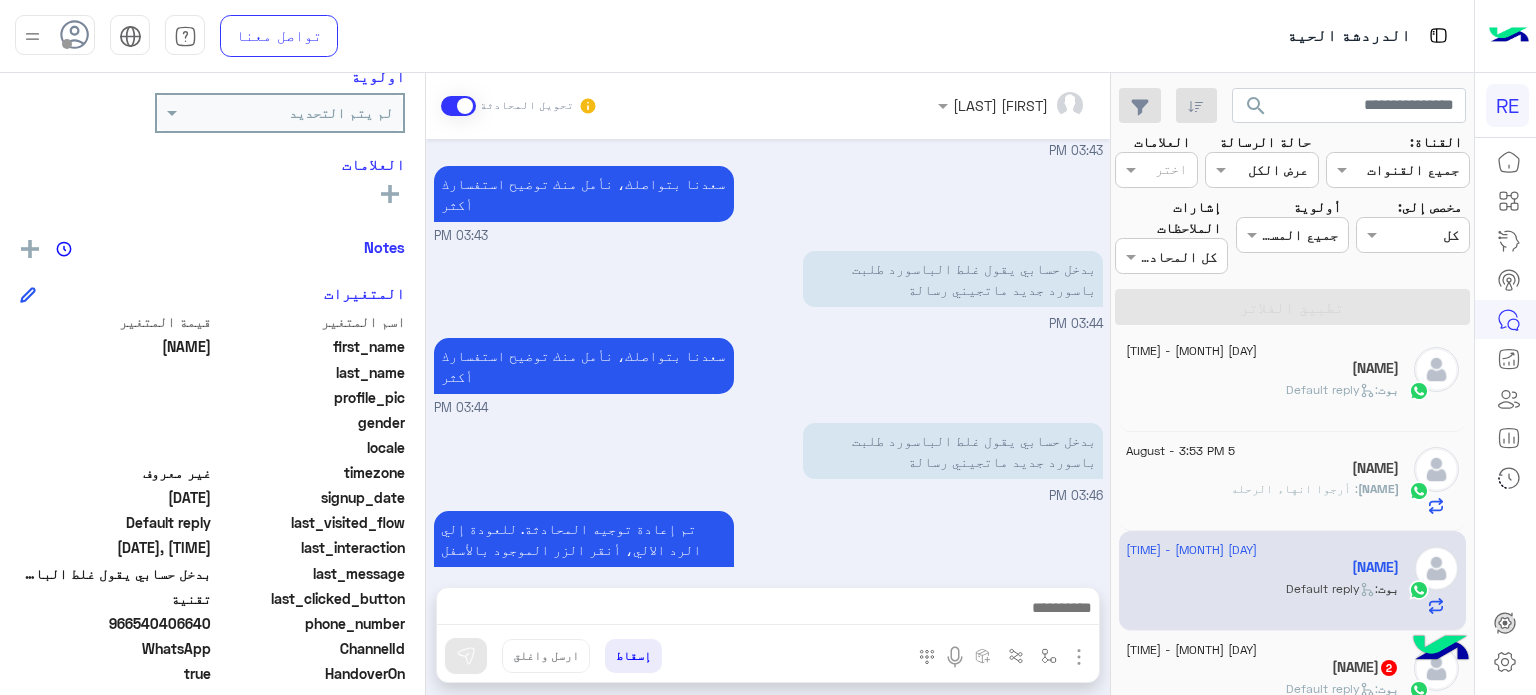 drag, startPoint x: 211, startPoint y: 620, endPoint x: 140, endPoint y: 629, distance: 71.568146 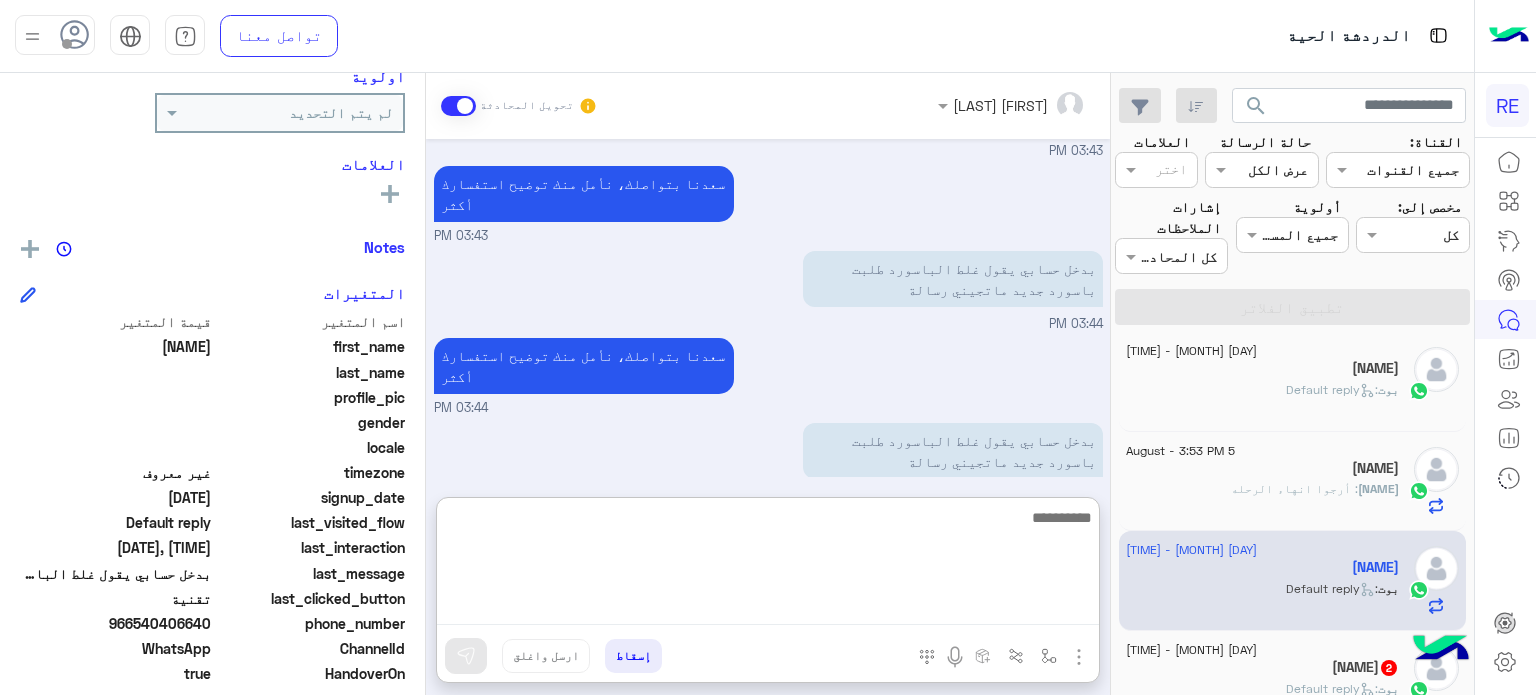 click at bounding box center [768, 565] 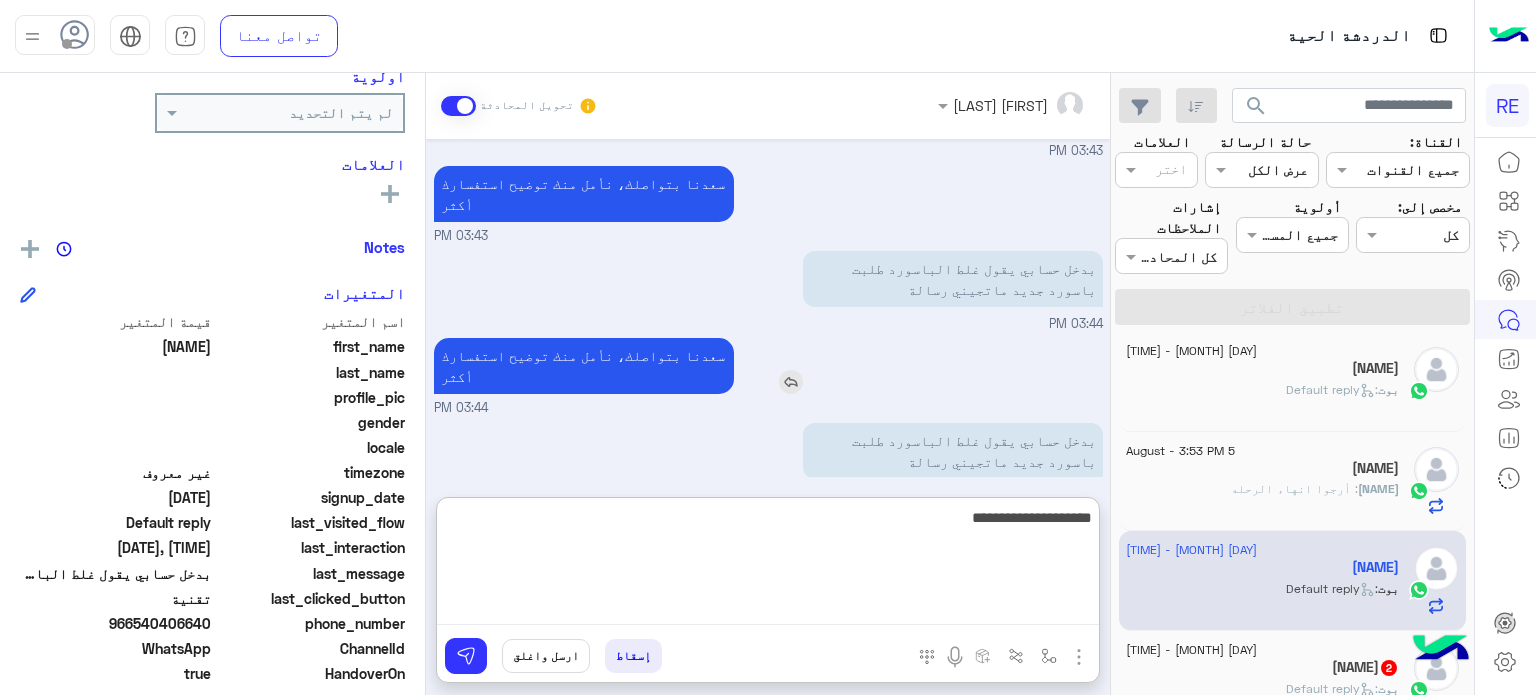 type on "**********" 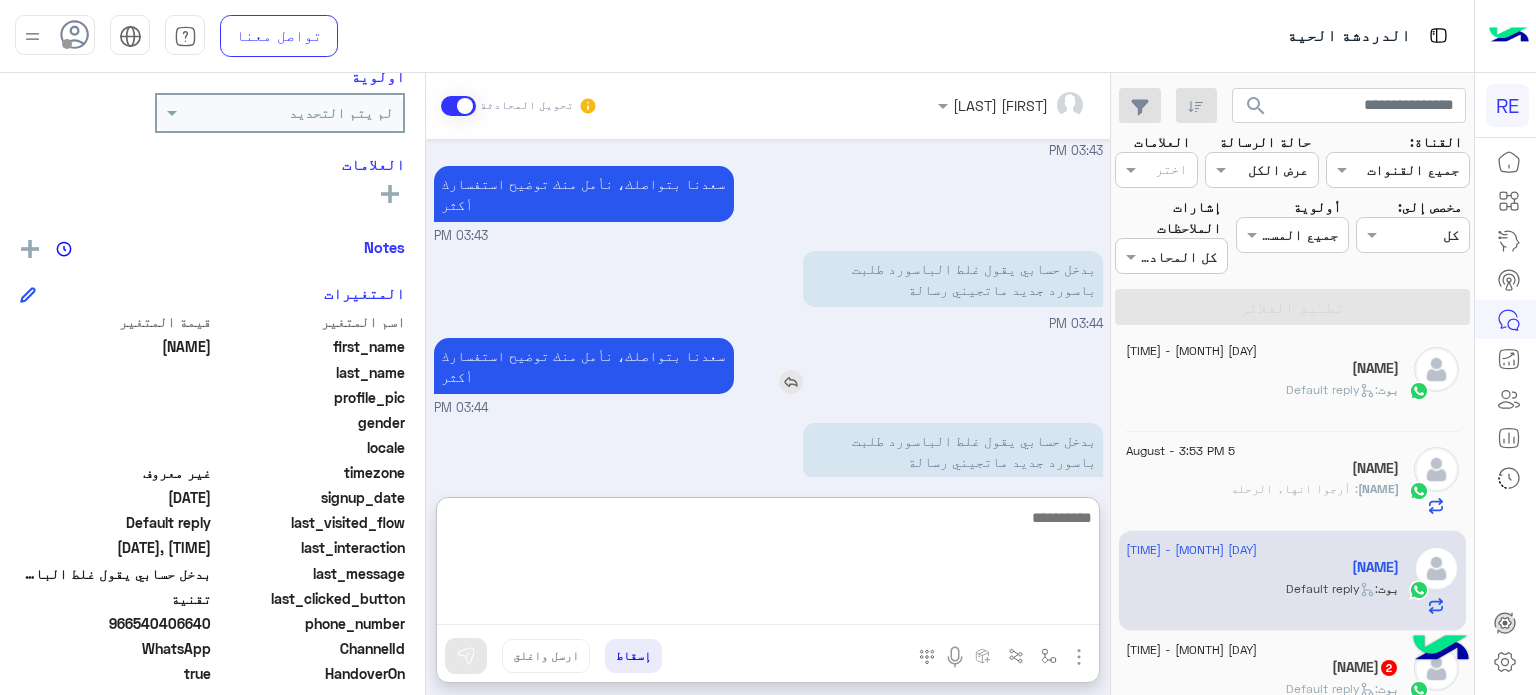 scroll, scrollTop: 797, scrollLeft: 0, axis: vertical 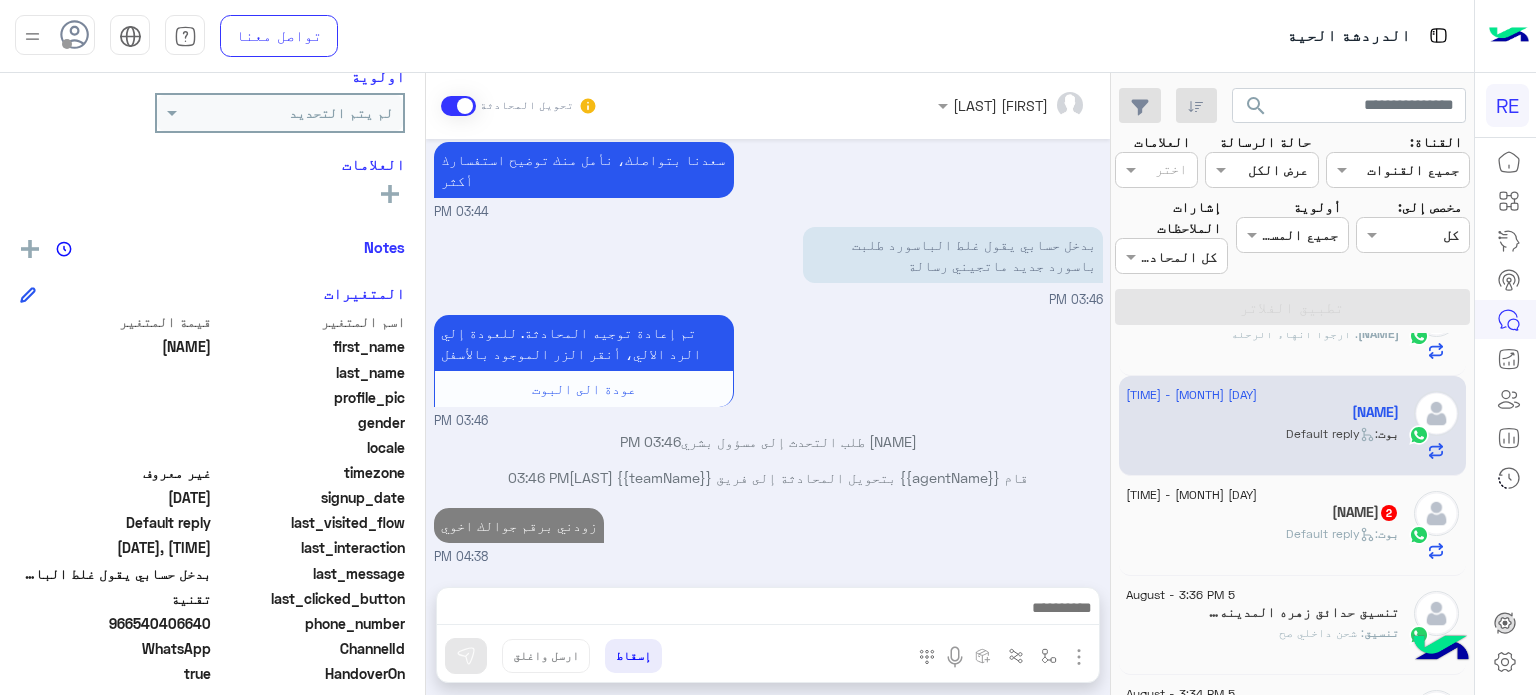 click on "[NAME]  2" 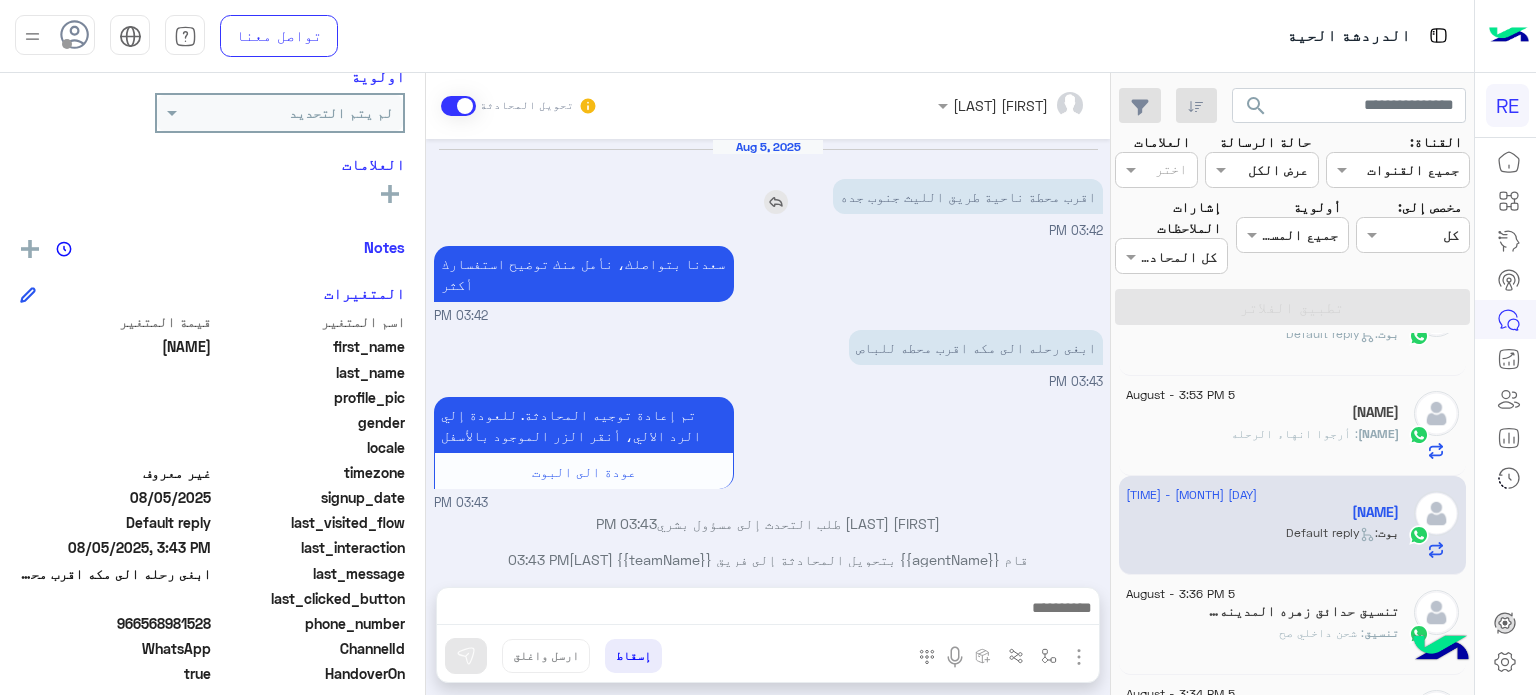 click on "اقرب محطة ناحية طريق الليث جنوب جده" at bounding box center (968, 196) 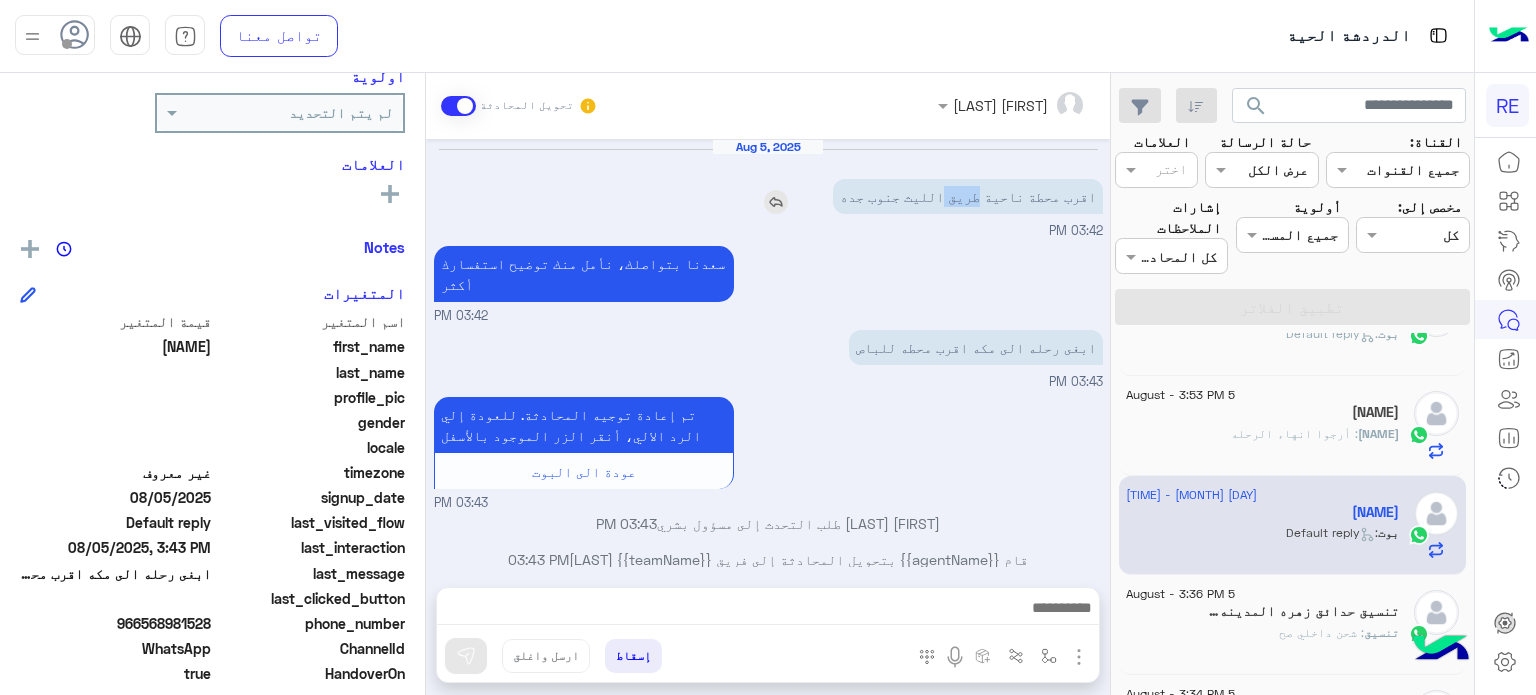 click on "اقرب محطة ناحية طريق الليث جنوب جده" at bounding box center [968, 196] 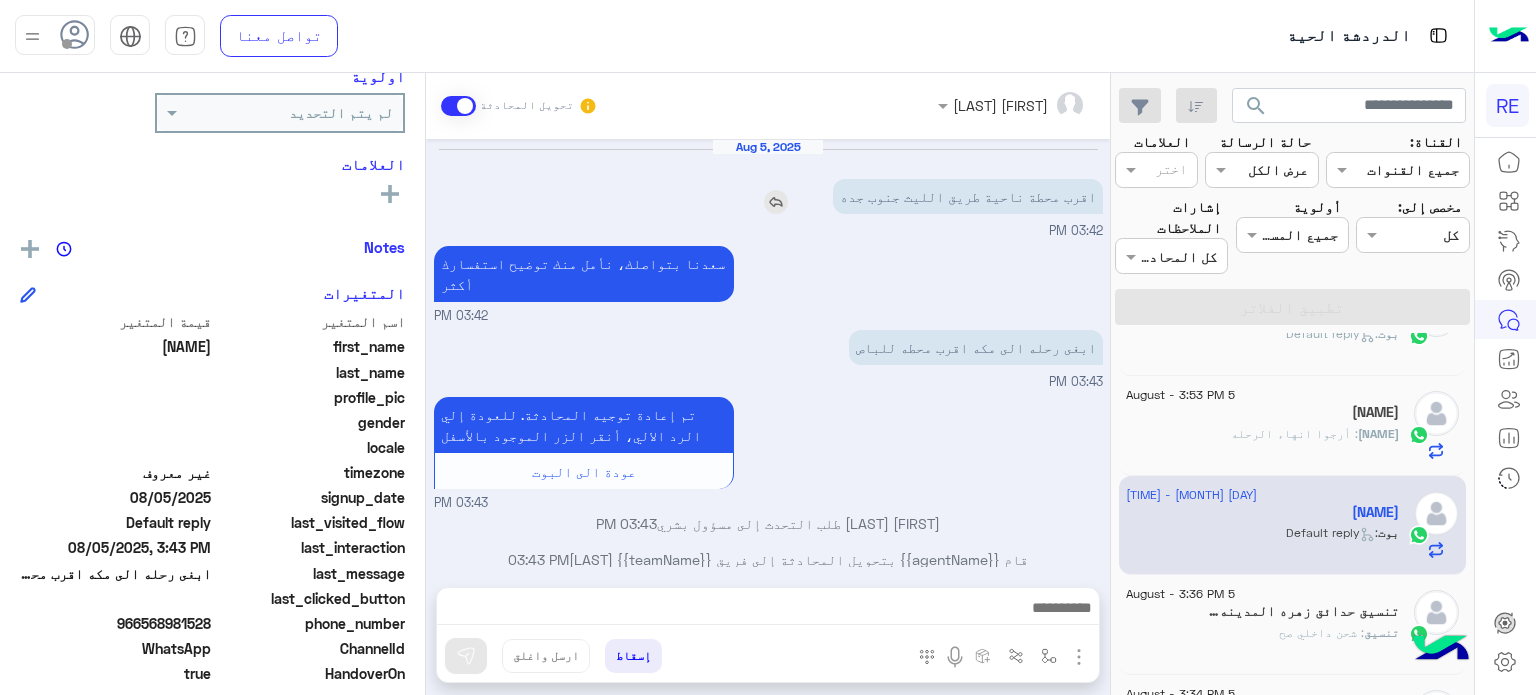 click on "اقرب محطة ناحية طريق الليث جنوب جده" at bounding box center (968, 196) 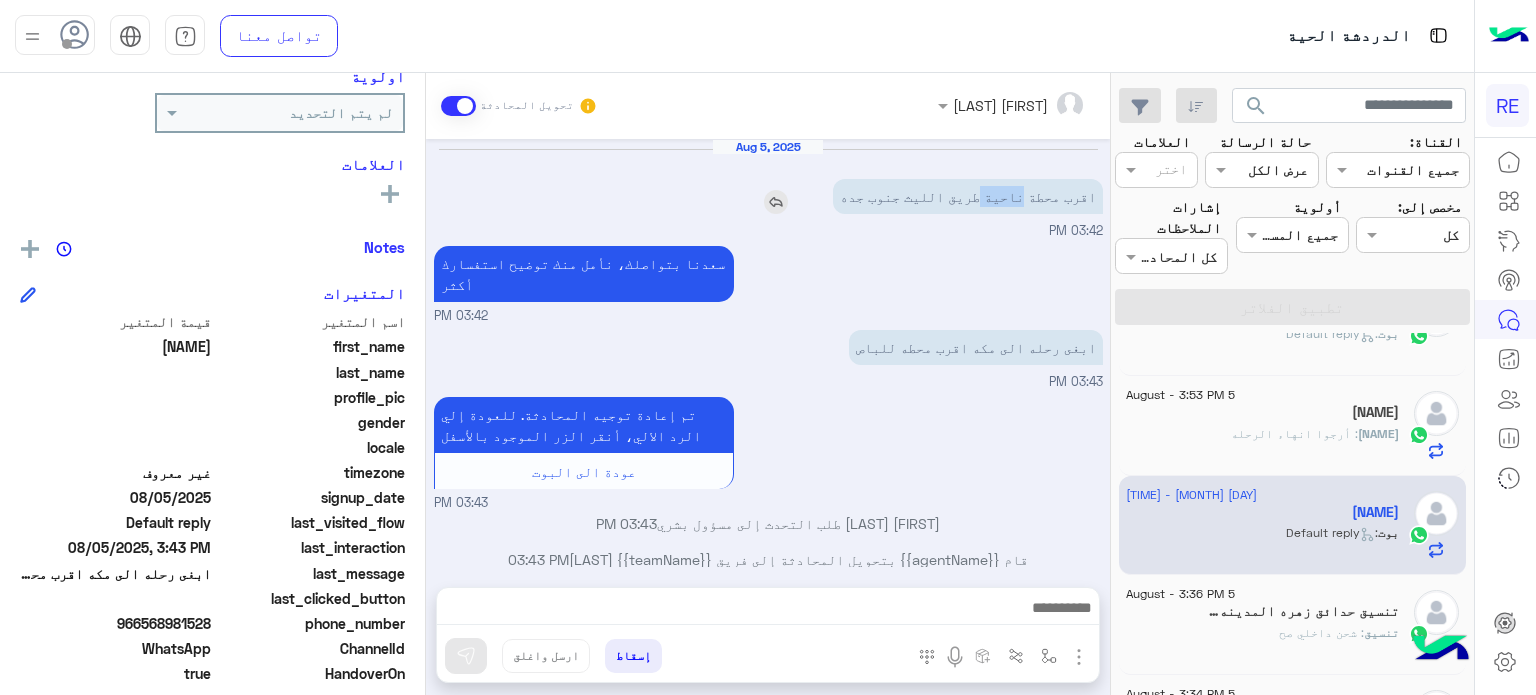 click on "اقرب محطة ناحية طريق الليث جنوب جده" at bounding box center [968, 196] 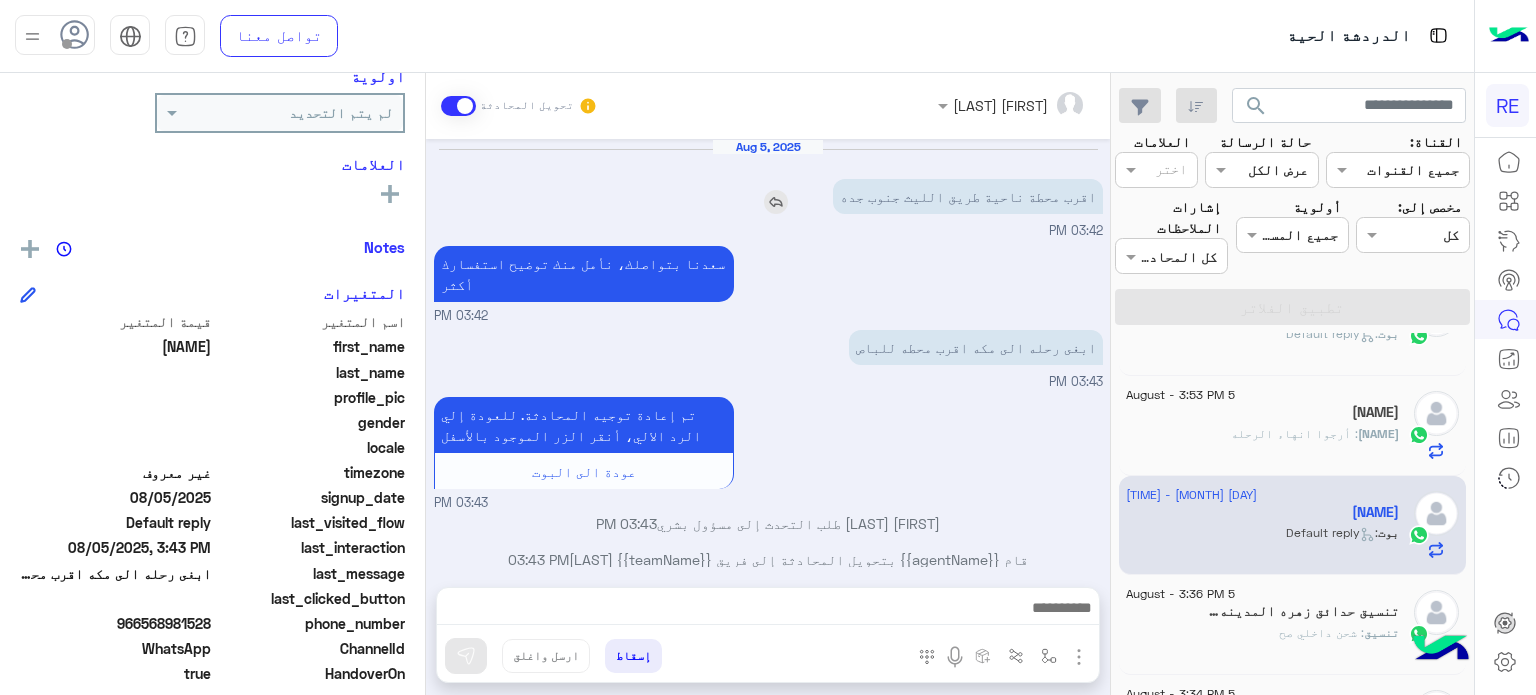 click on "اقرب محطة ناحية طريق الليث جنوب جده" at bounding box center [968, 196] 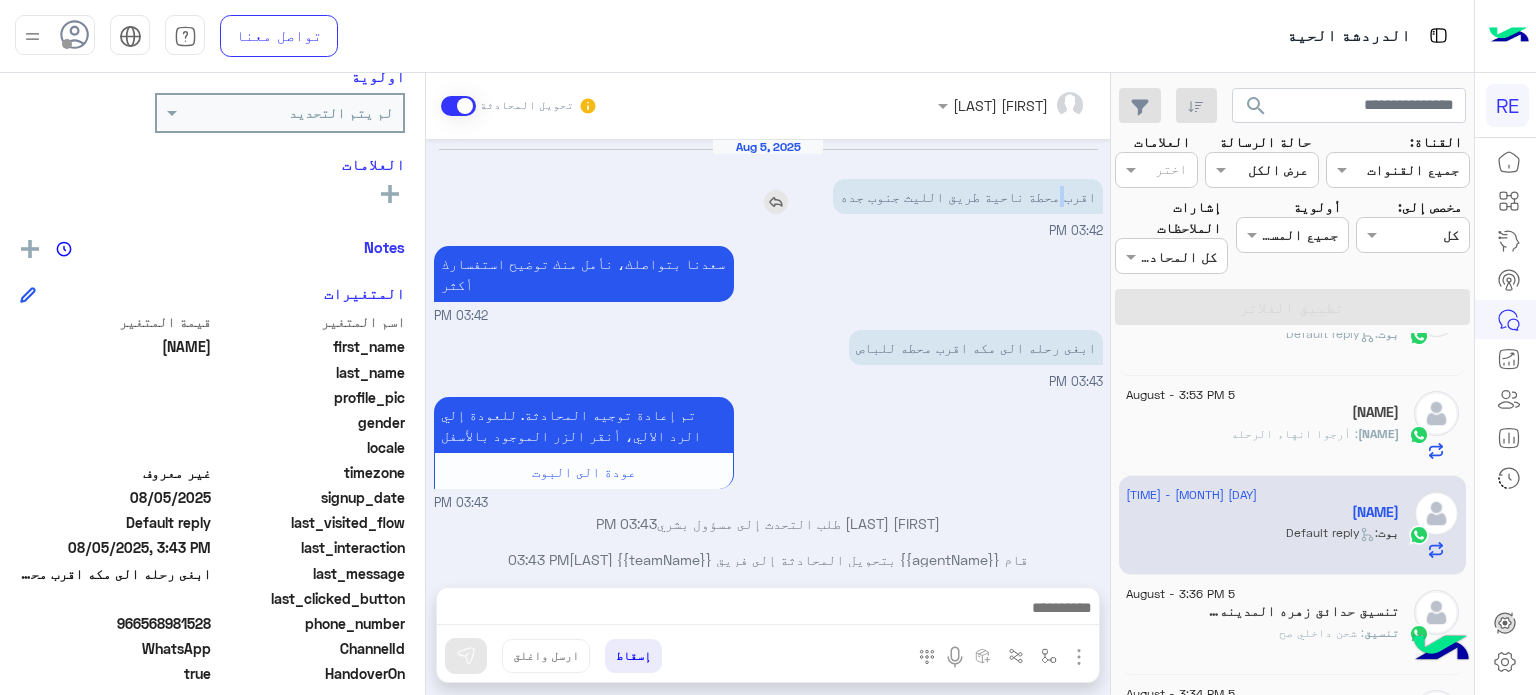 click on "اقرب محطة ناحية طريق الليث جنوب جده" at bounding box center (968, 196) 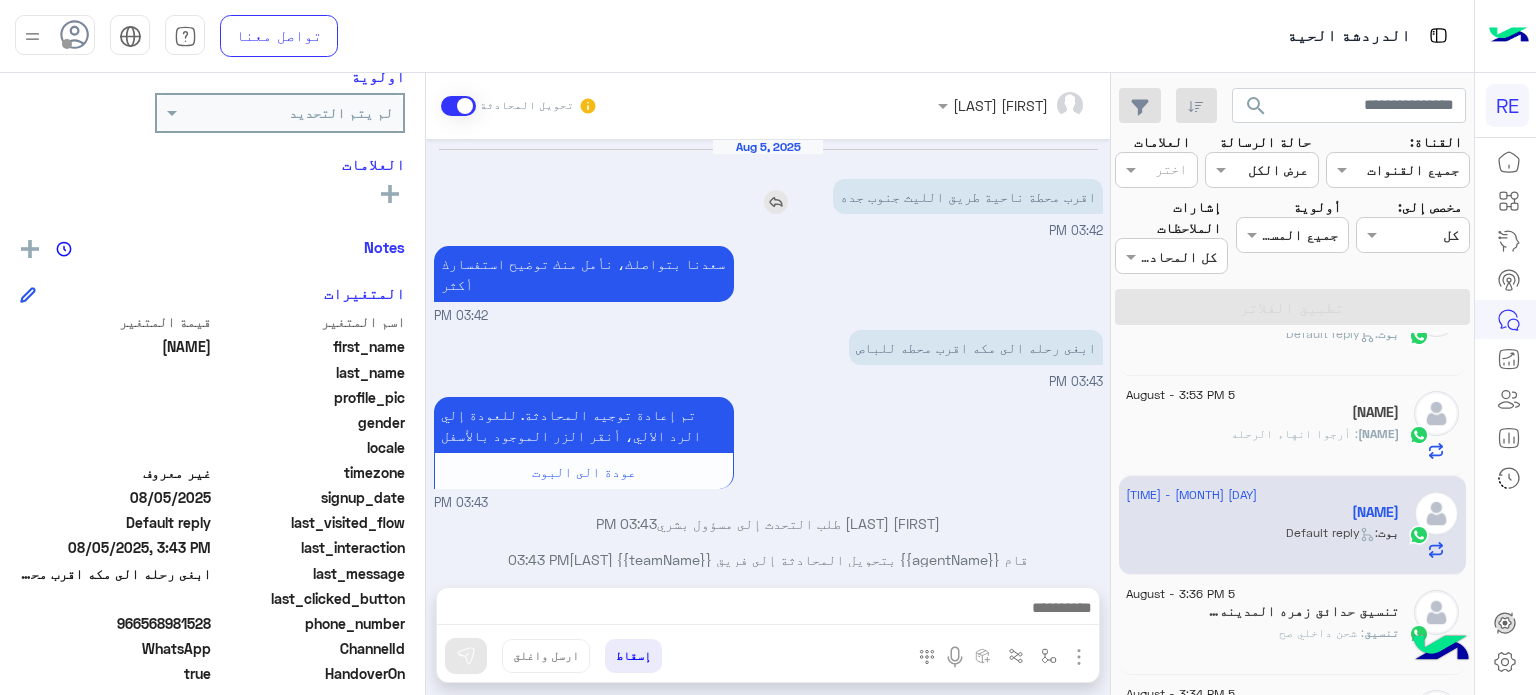 click on "اقرب محطة ناحية طريق الليث جنوب جده" at bounding box center (968, 196) 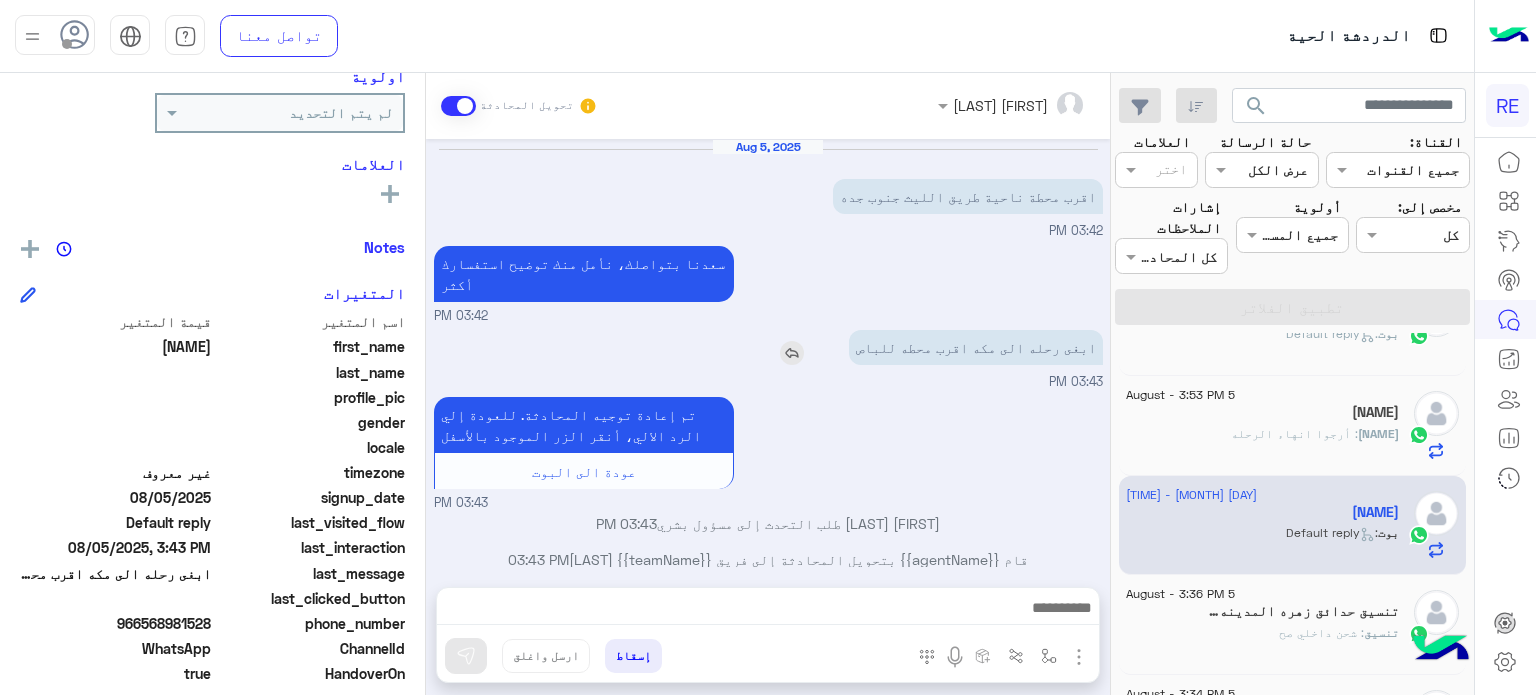 click on "ابغى رحله الى مكه اقرب محطه للباص" at bounding box center [976, 347] 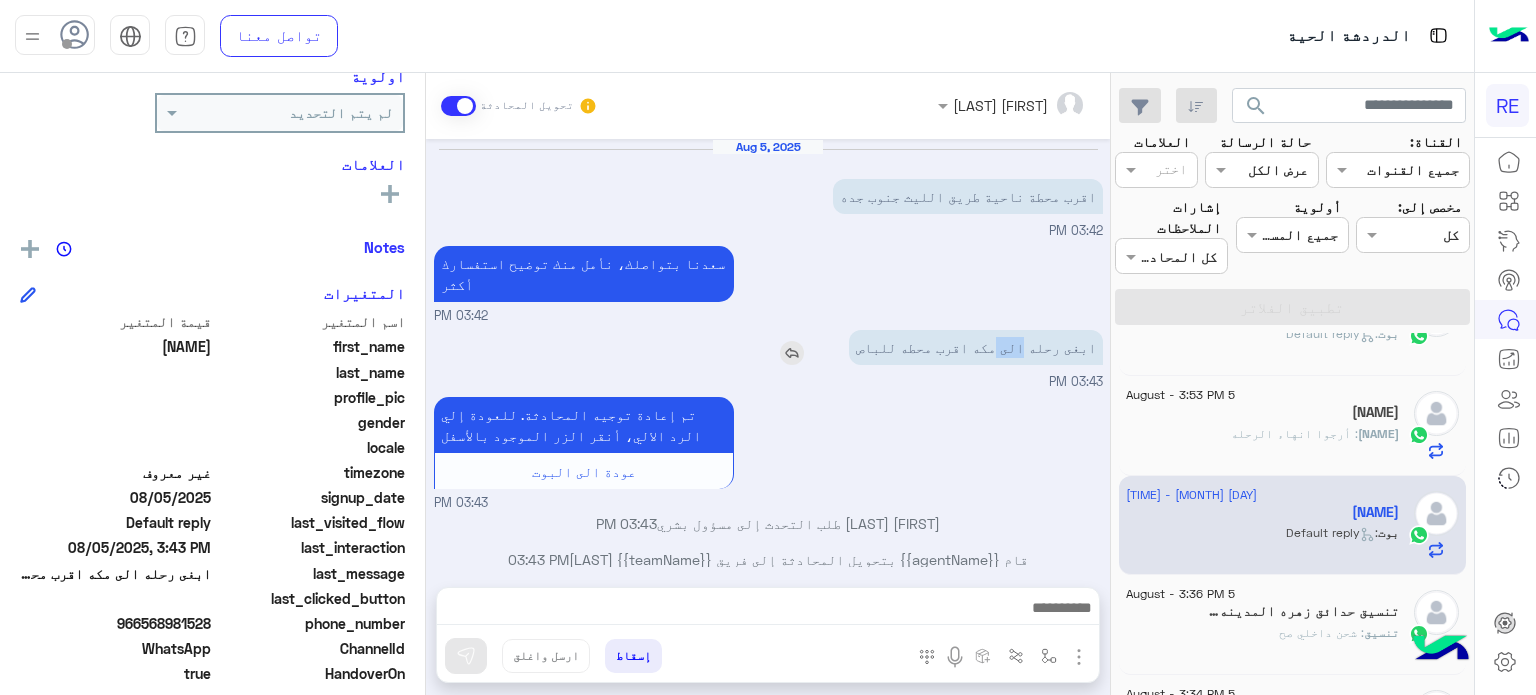 click on "ابغى رحله الى مكه اقرب محطه للباص" at bounding box center [976, 347] 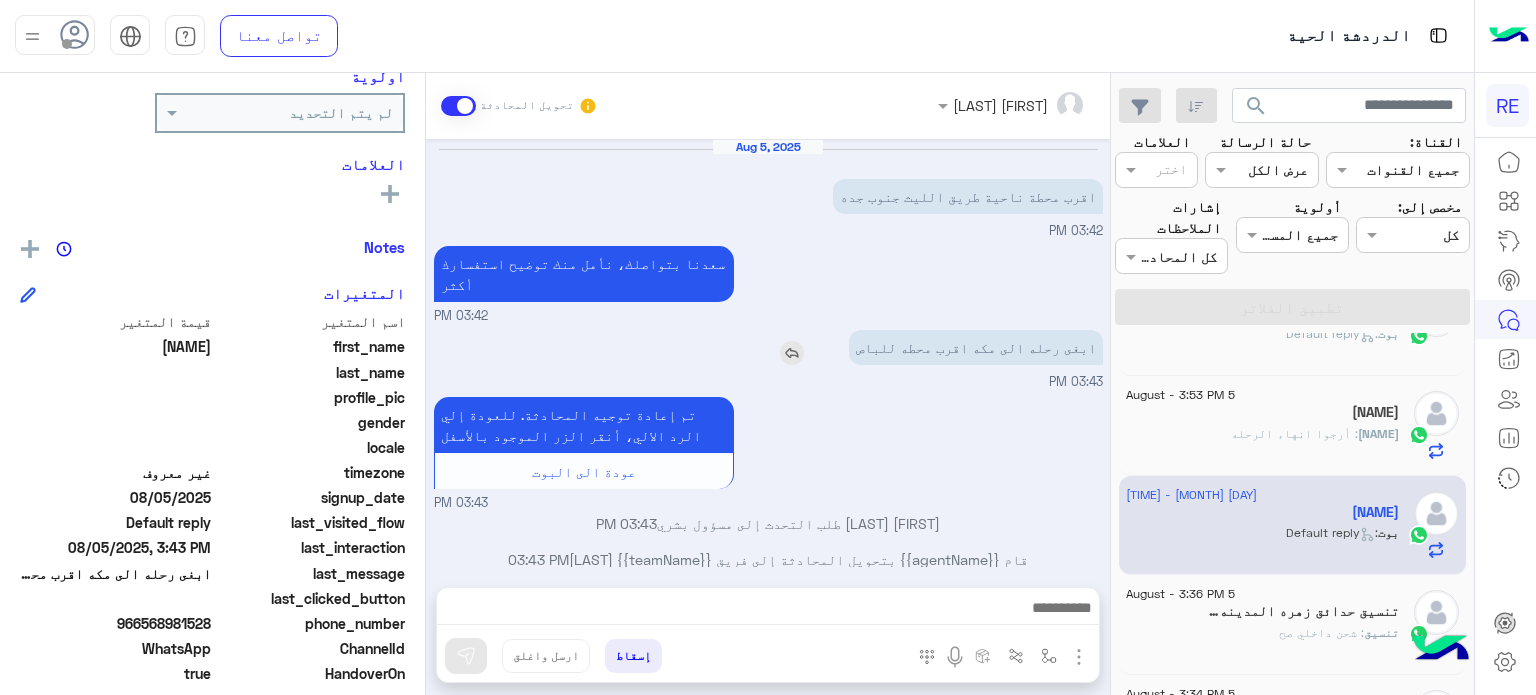 click on "ابغى رحله الى مكه اقرب محطه للباص" at bounding box center [976, 347] 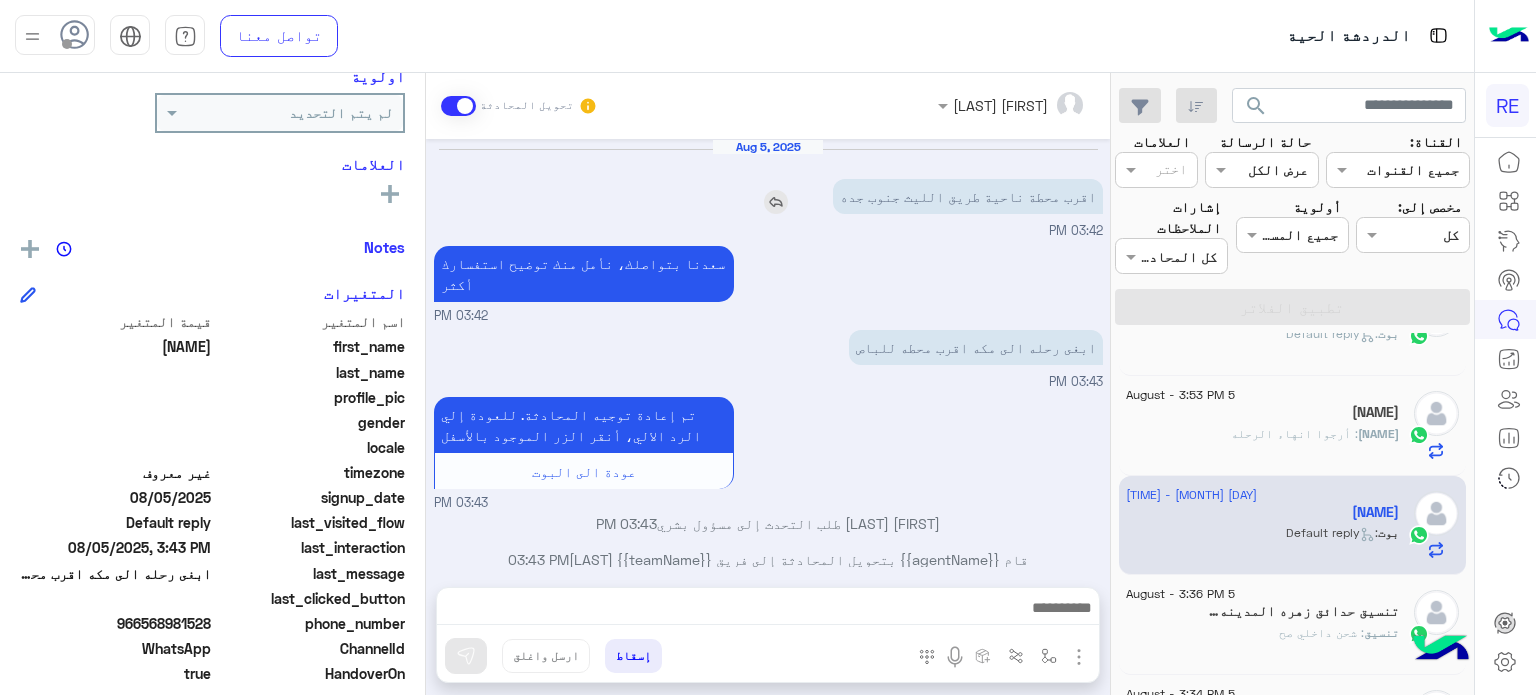 click on "اقرب محطة ناحية طريق الليث جنوب جده" at bounding box center [968, 196] 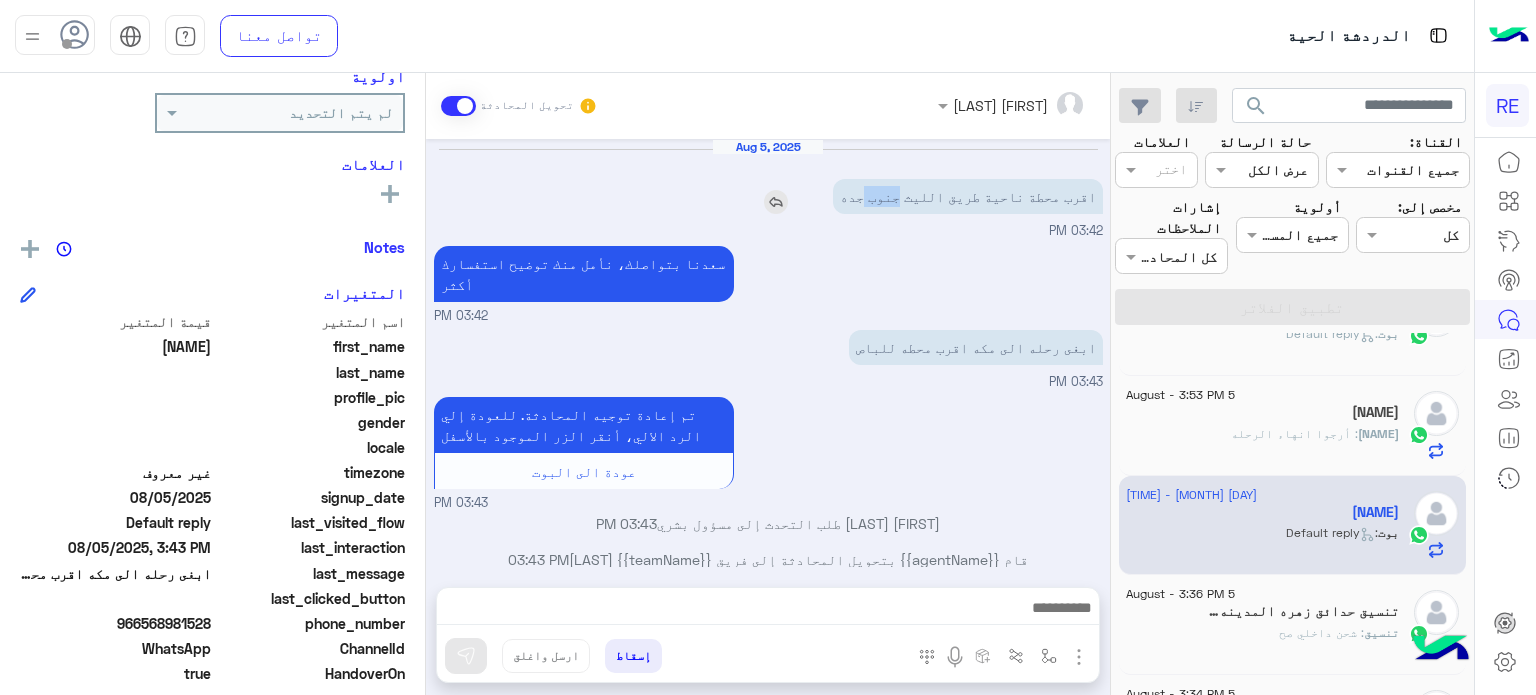 click on "اقرب محطة ناحية طريق الليث جنوب جده" at bounding box center [968, 196] 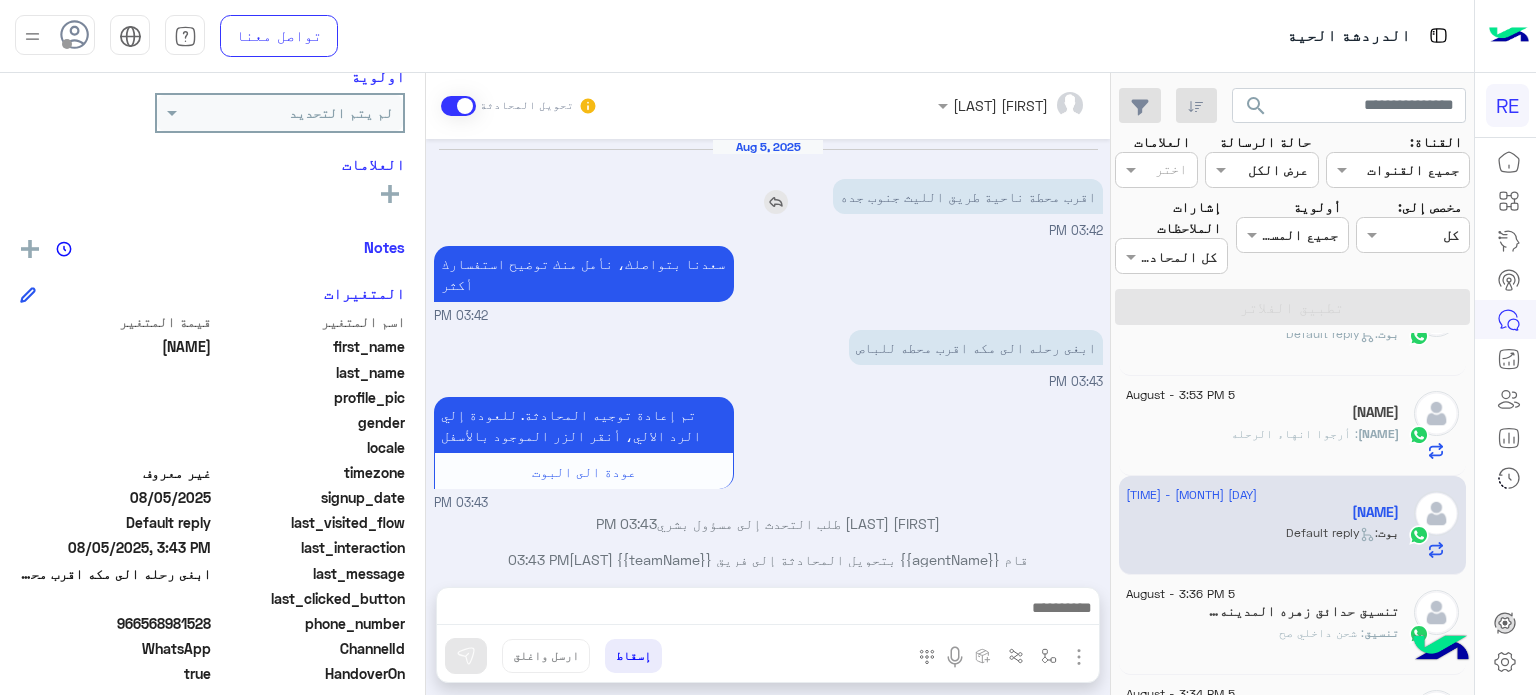 click on "اقرب محطة ناحية طريق الليث جنوب جده" at bounding box center (968, 196) 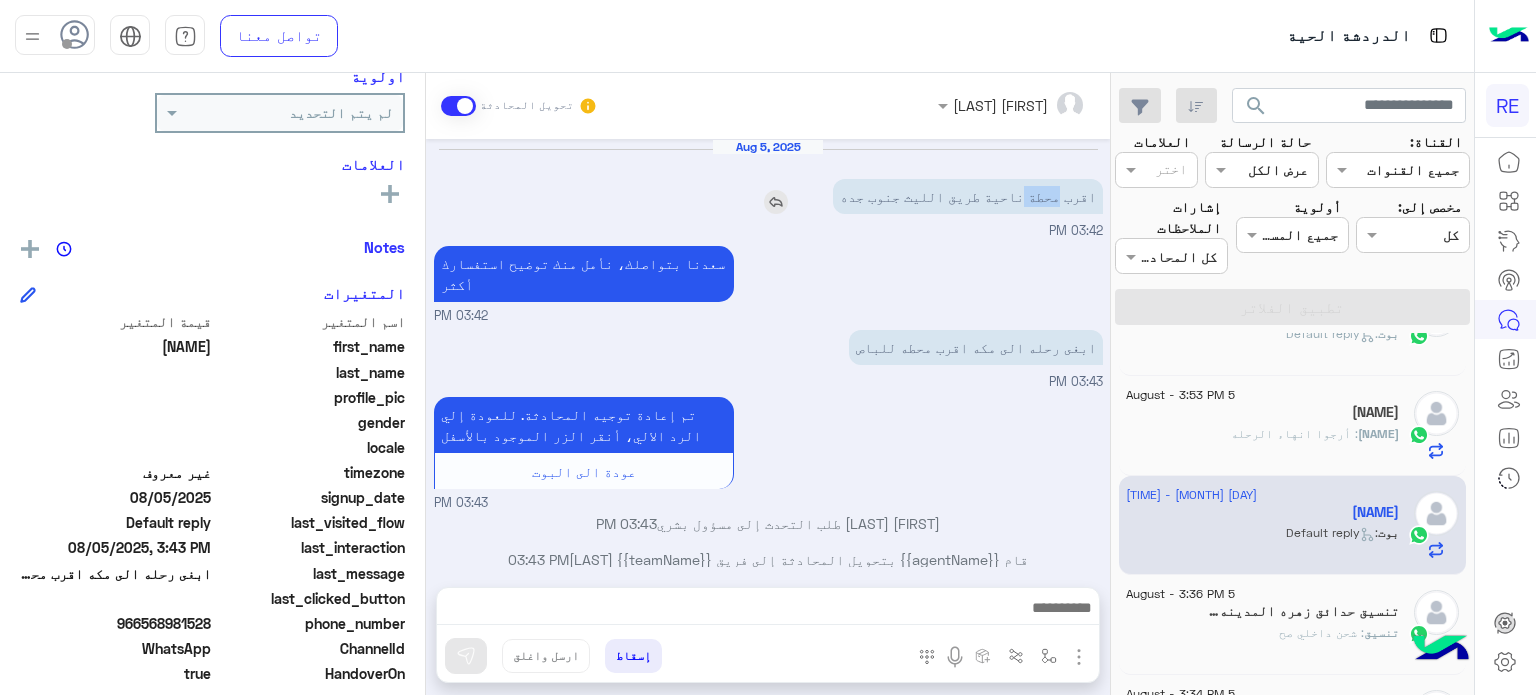 click on "اقرب محطة ناحية طريق الليث جنوب جده" at bounding box center (968, 196) 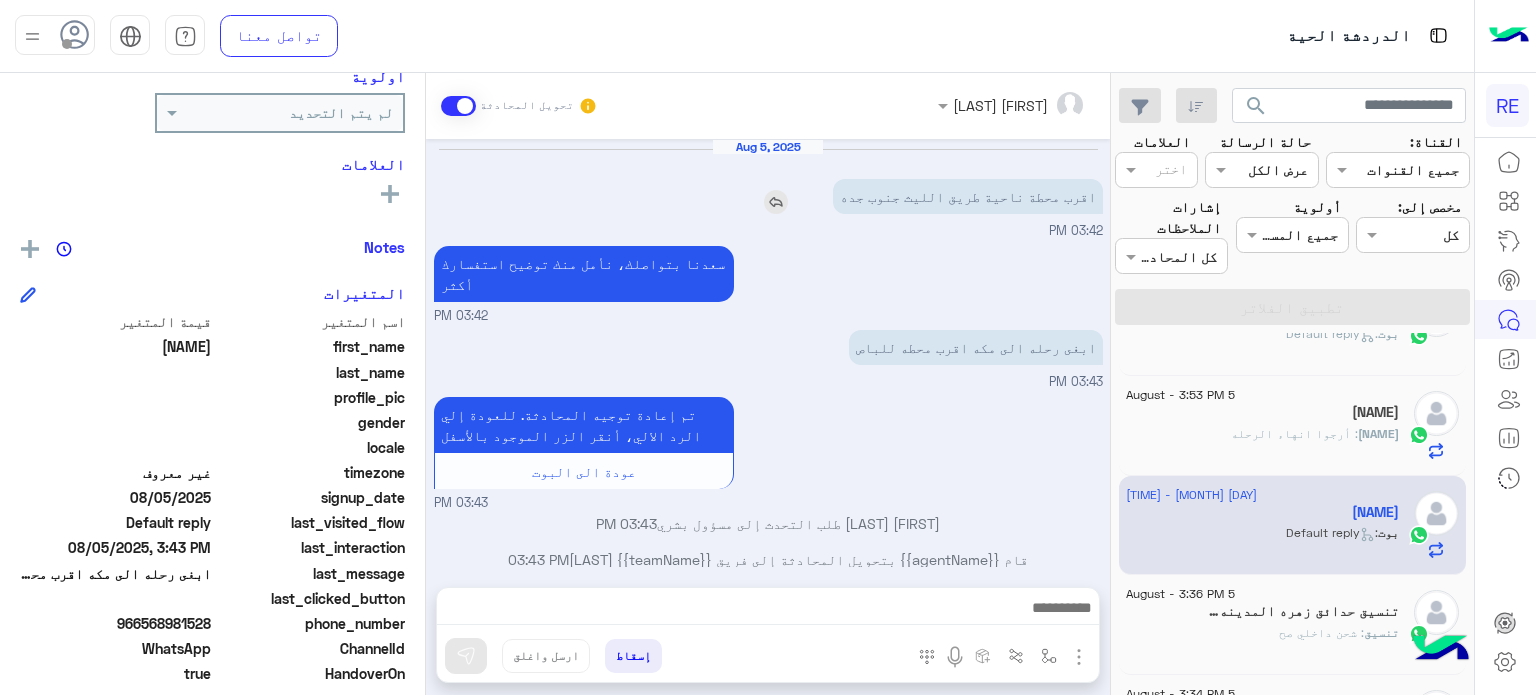click on "اقرب محطة ناحية طريق الليث جنوب جده" at bounding box center (968, 196) 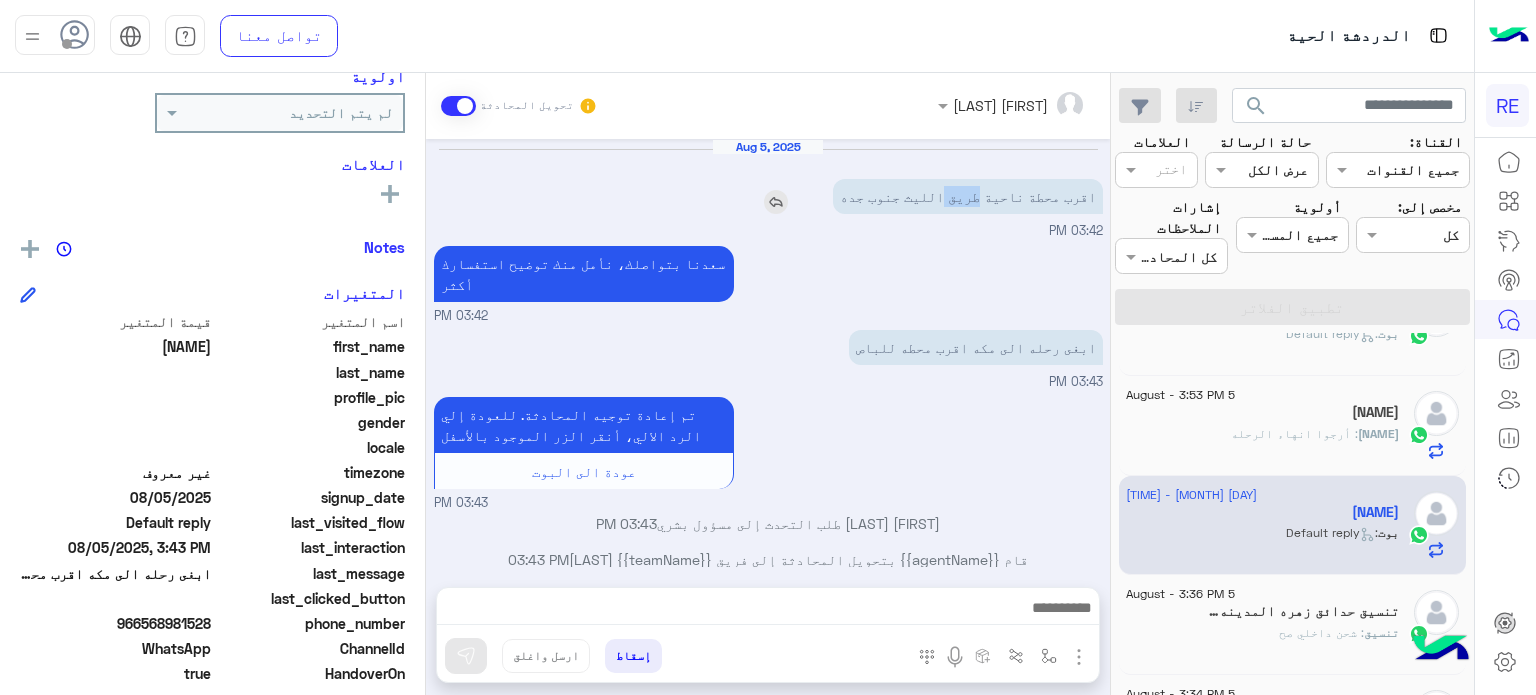 click on "اقرب محطة ناحية طريق الليث جنوب جده" at bounding box center (968, 196) 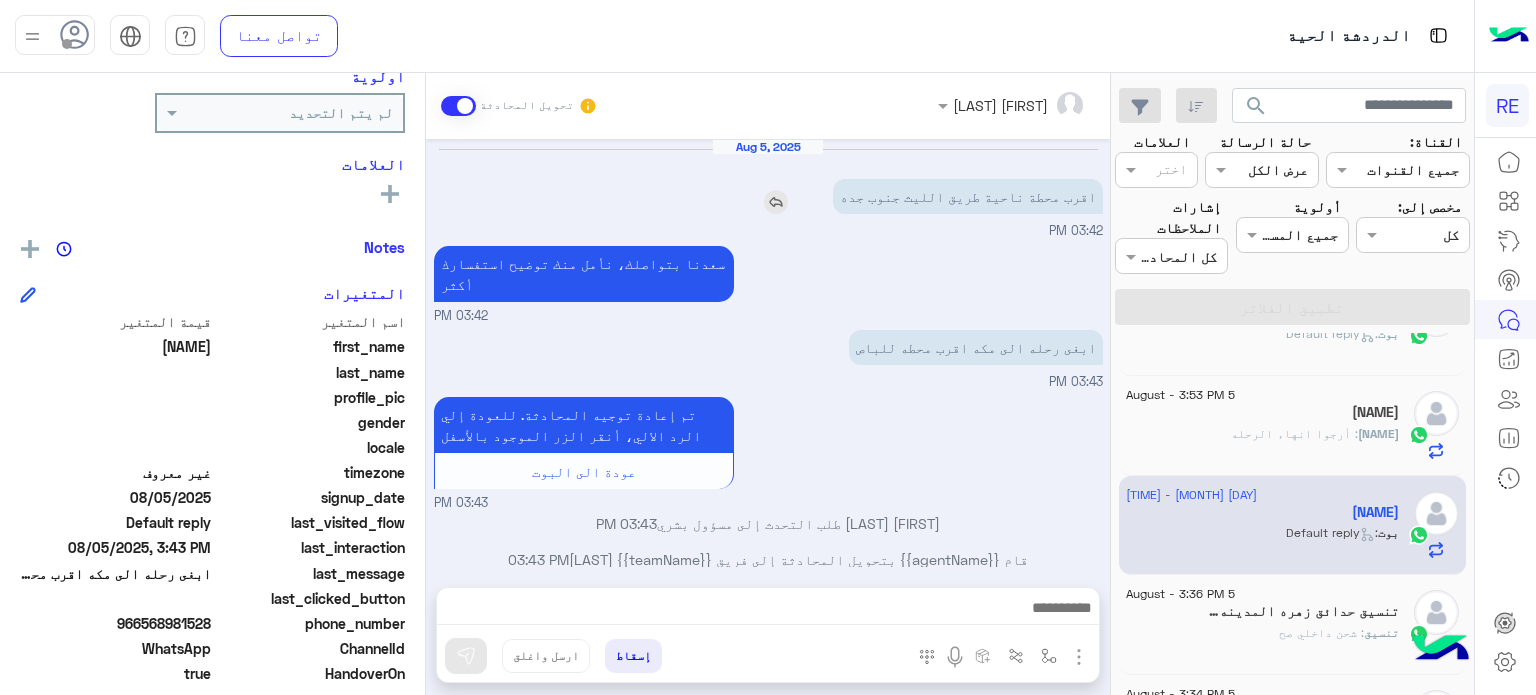 click on "اقرب محطة ناحية طريق الليث جنوب جده" at bounding box center [968, 196] 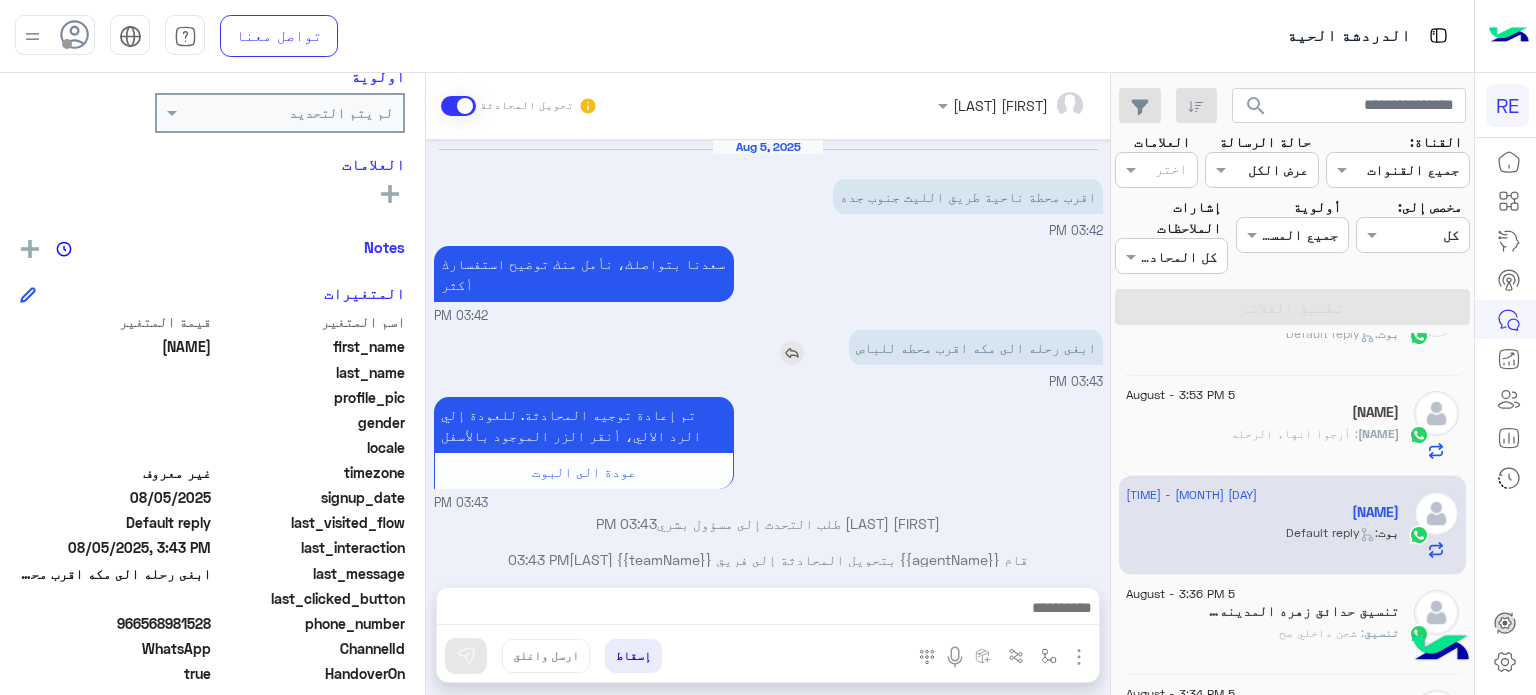 click on "ابغى رحله الى مكه اقرب محطه للباص" at bounding box center (976, 347) 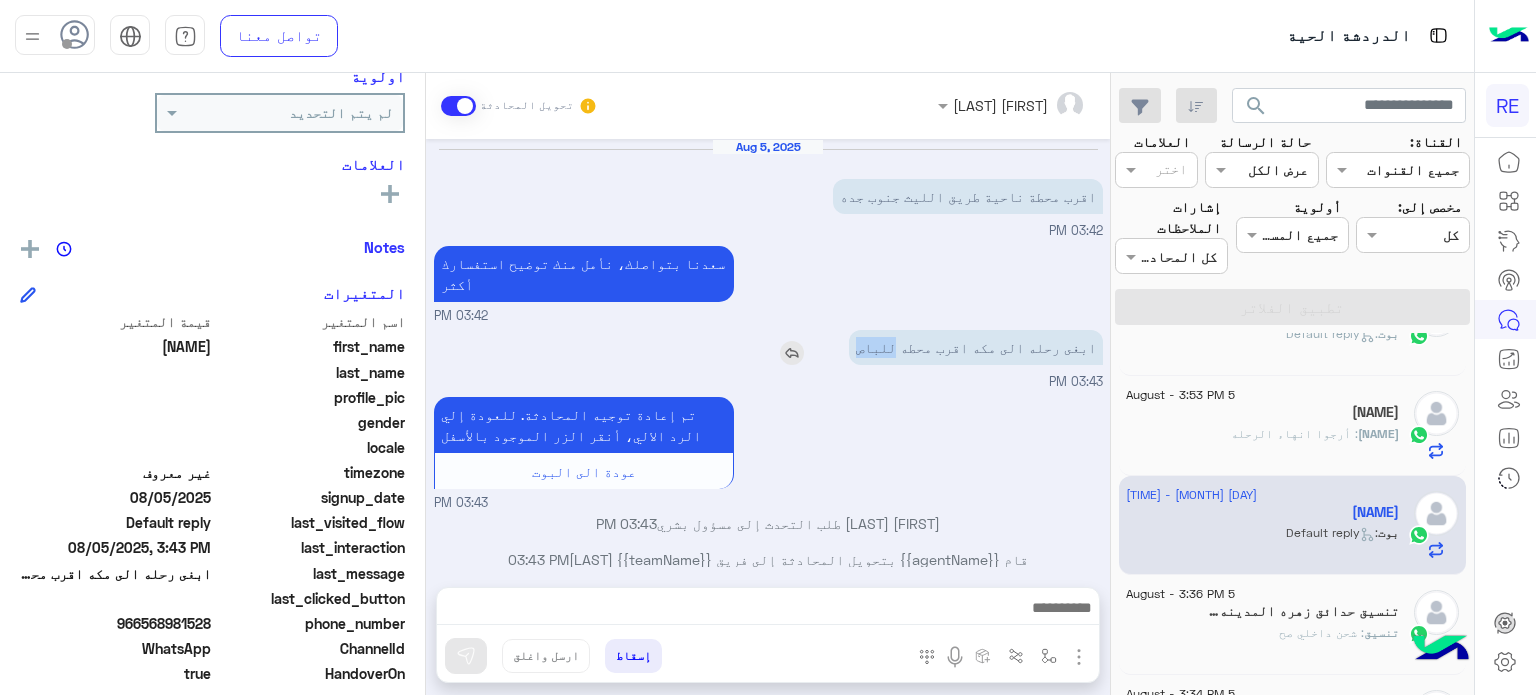 click on "ابغى رحله الى مكه اقرب محطه للباص" at bounding box center (976, 347) 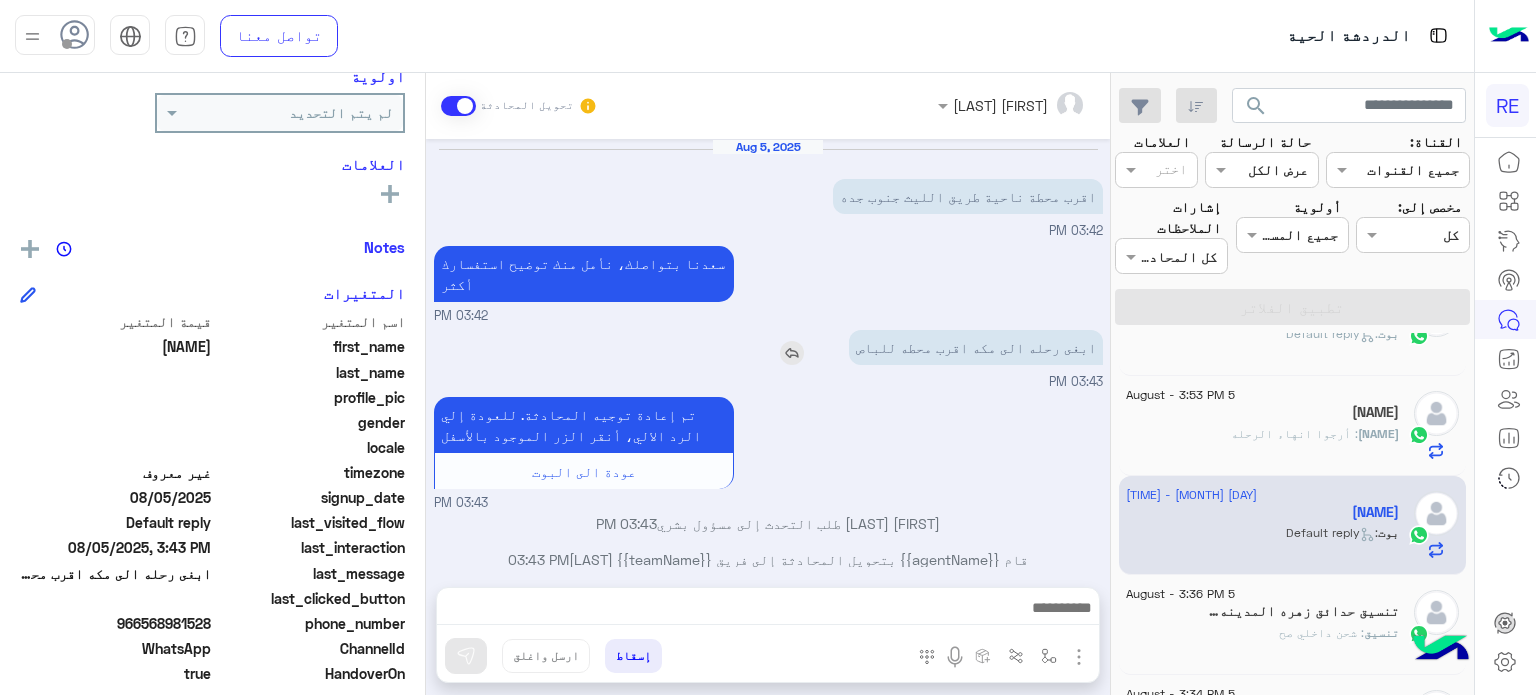 click on "ابغى رحله الى مكه اقرب محطه للباص" at bounding box center (976, 347) 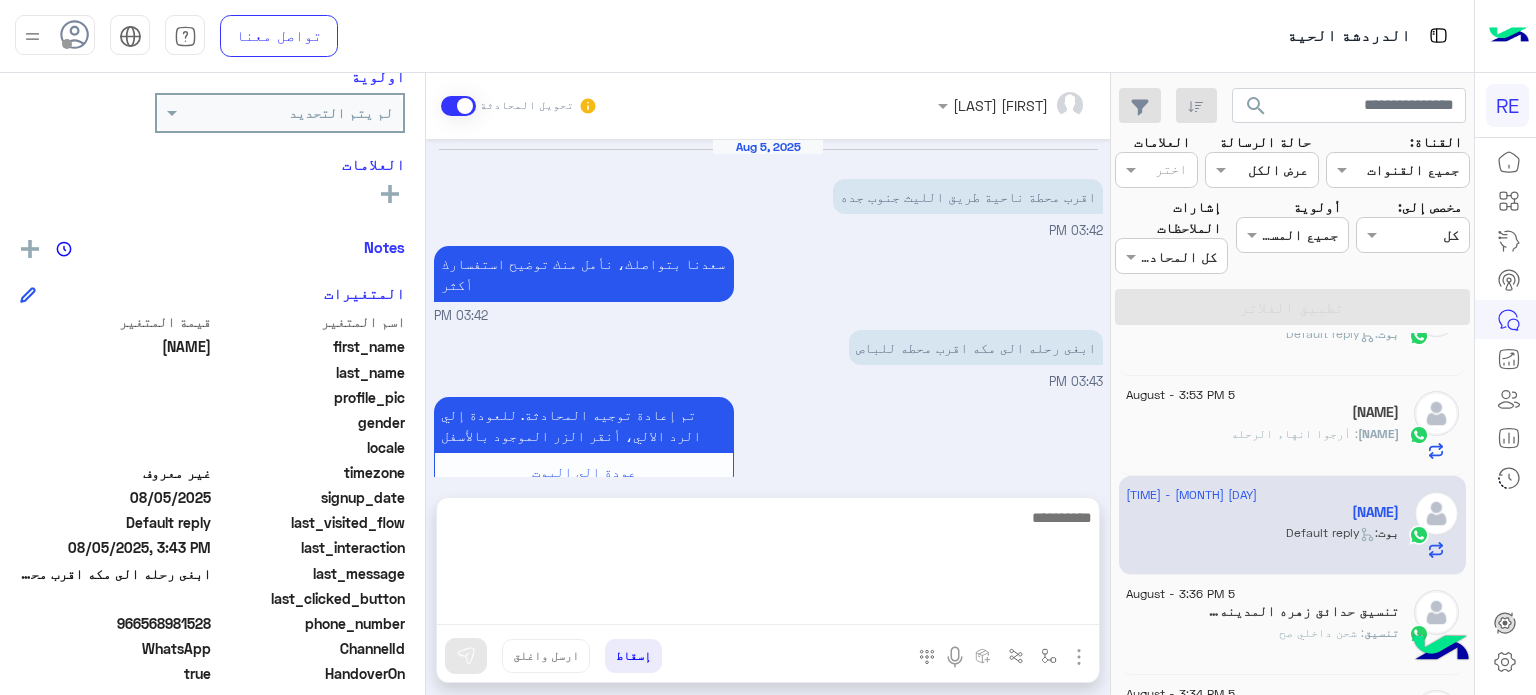 click at bounding box center [768, 565] 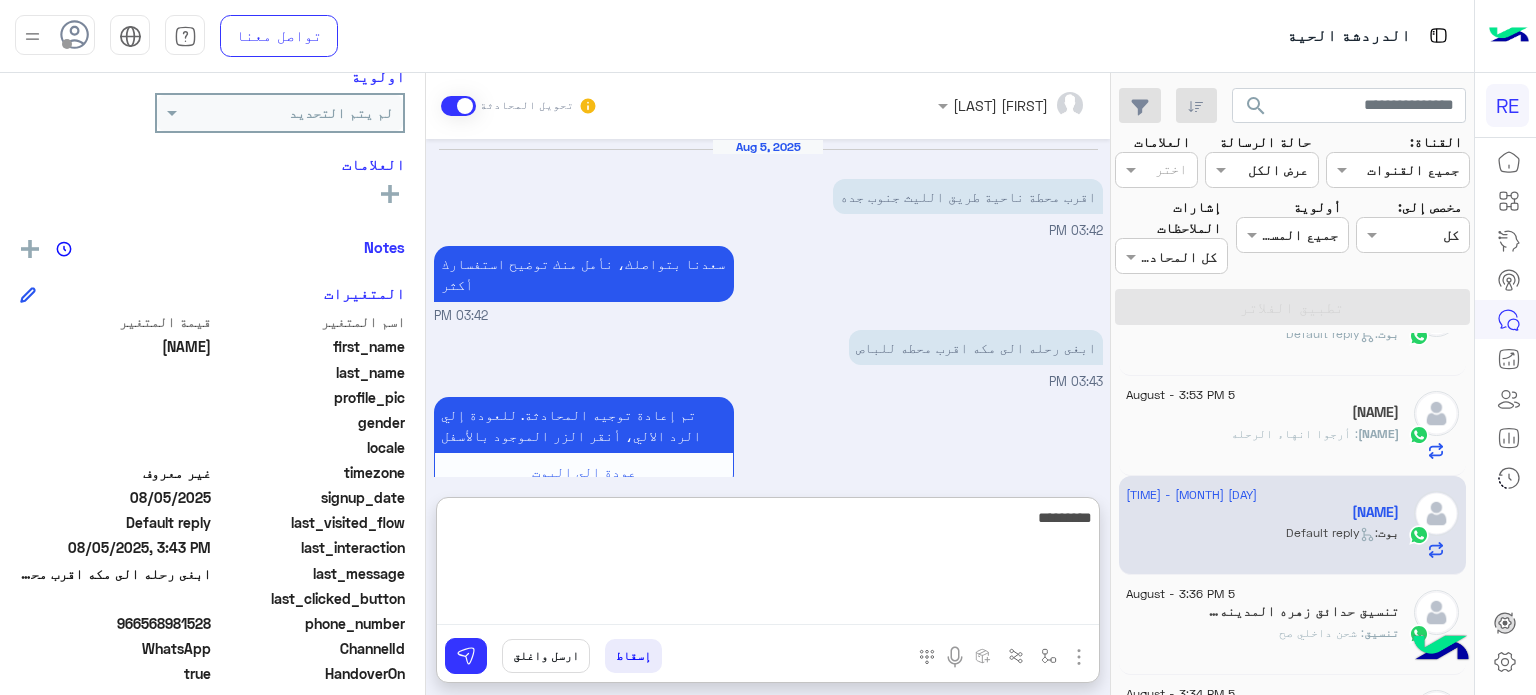 type on "*********" 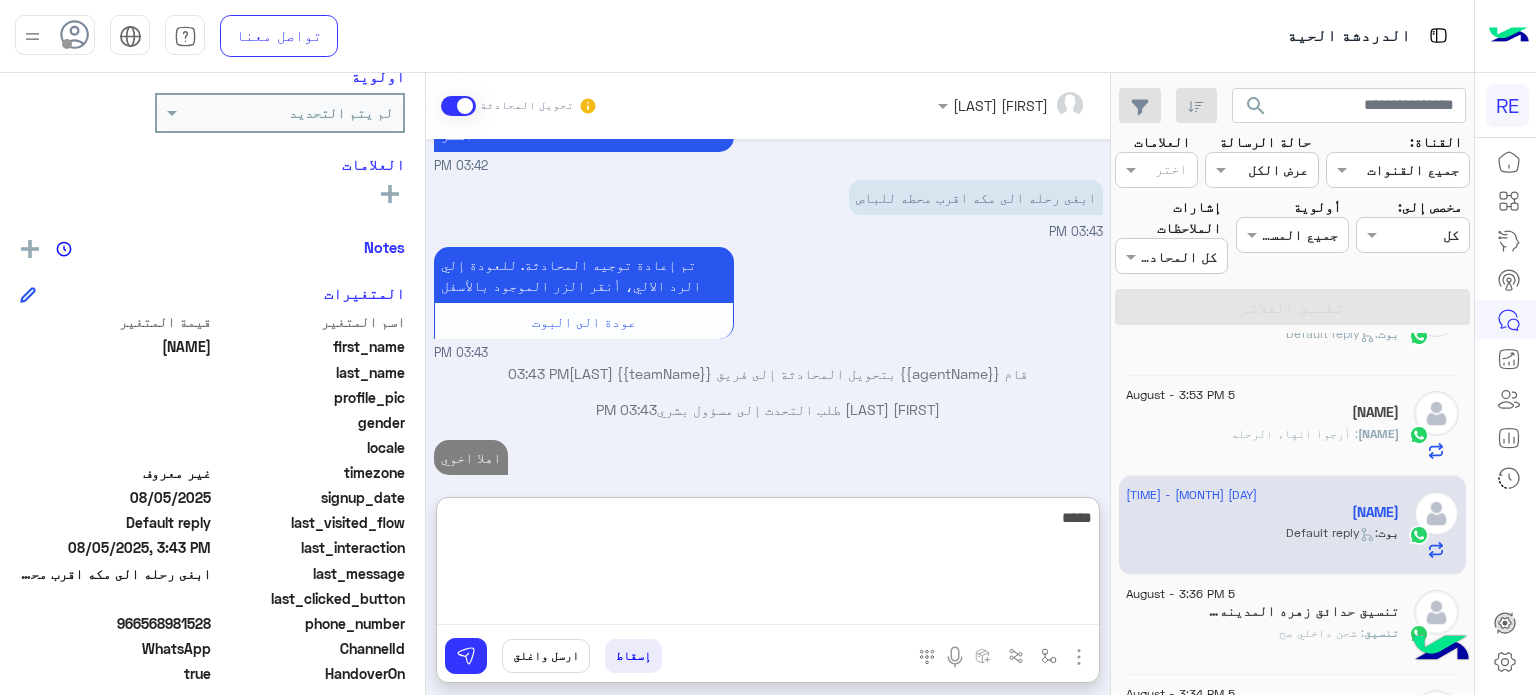 scroll, scrollTop: 187, scrollLeft: 0, axis: vertical 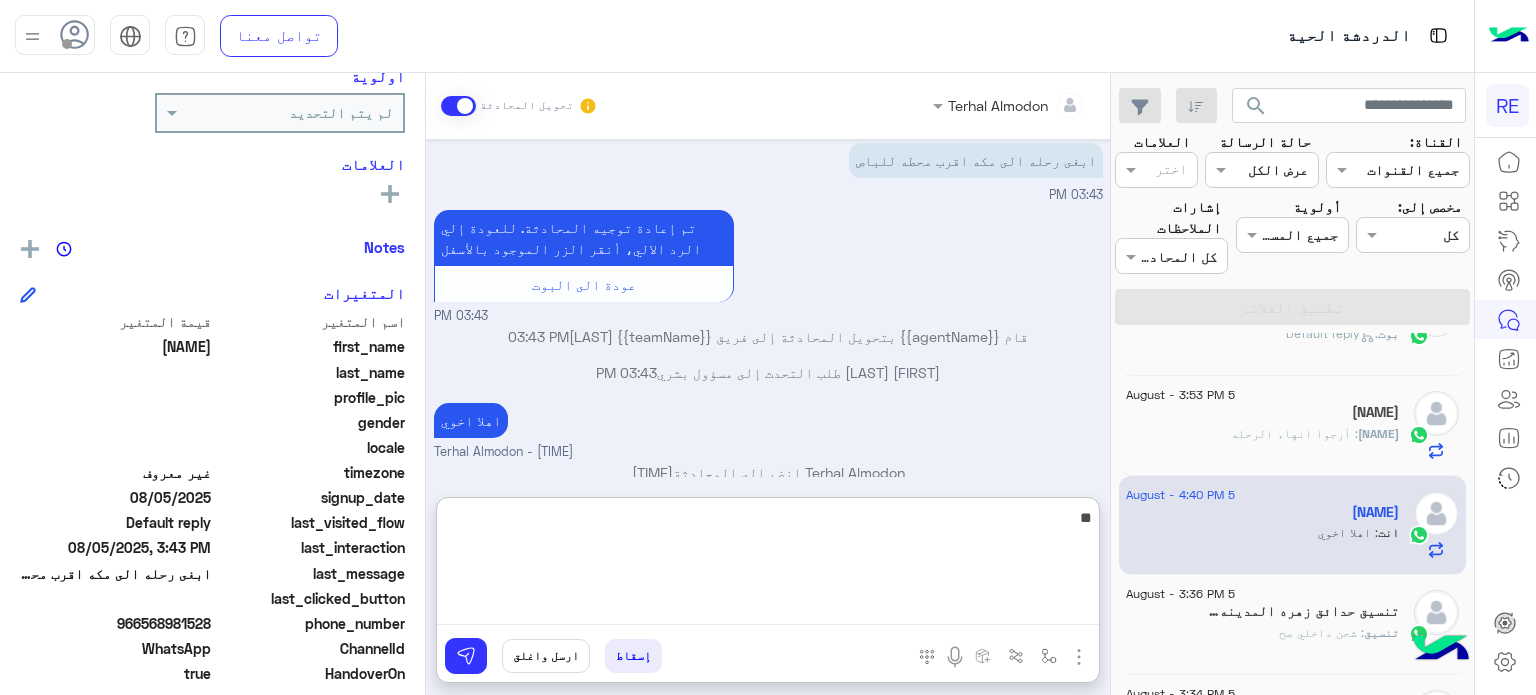 type on "*" 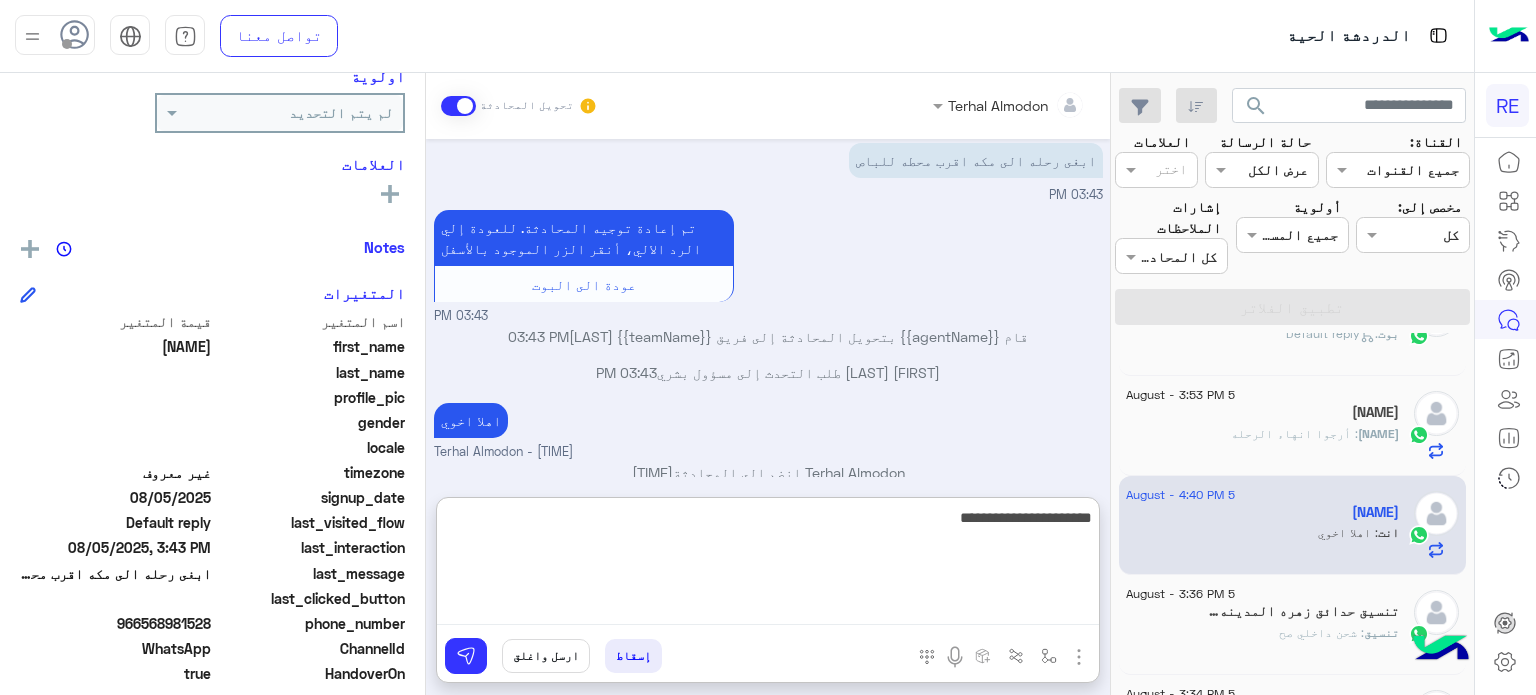 type on "**********" 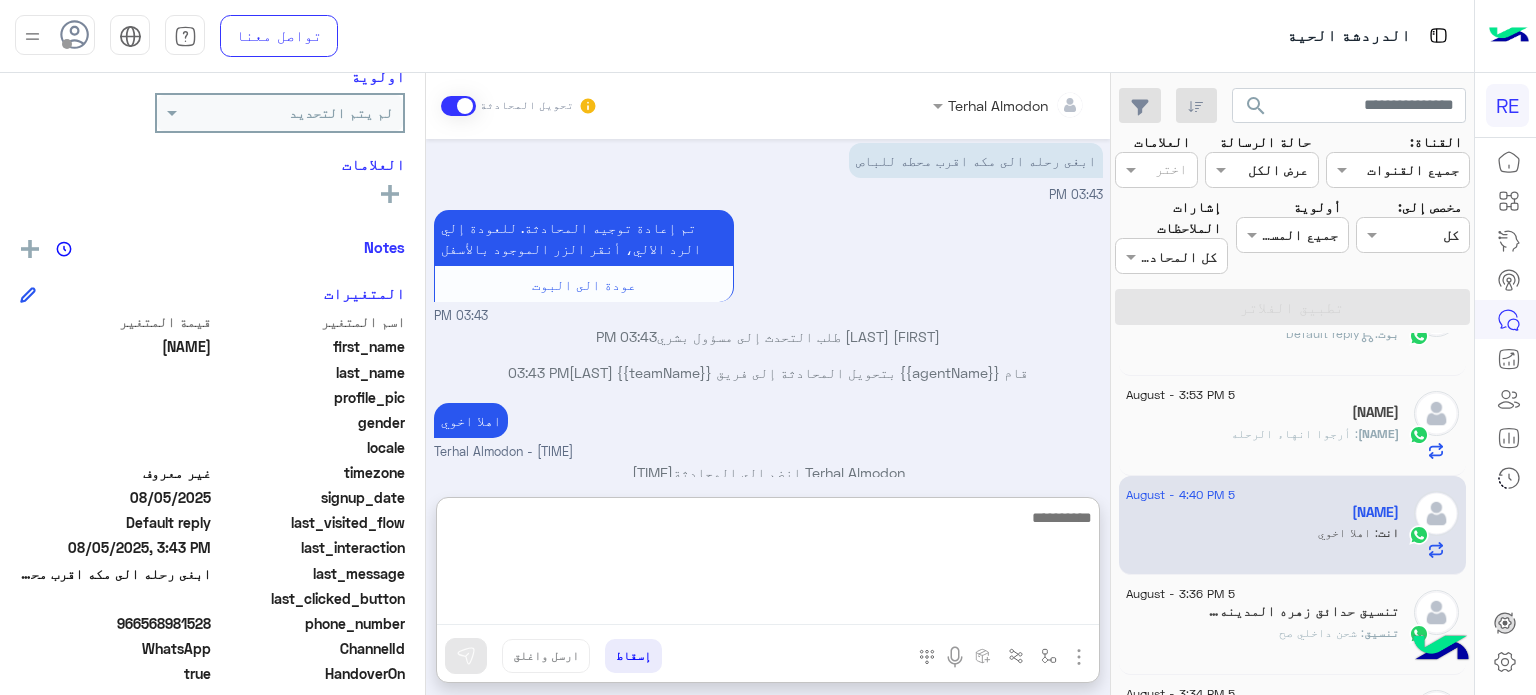 scroll, scrollTop: 250, scrollLeft: 0, axis: vertical 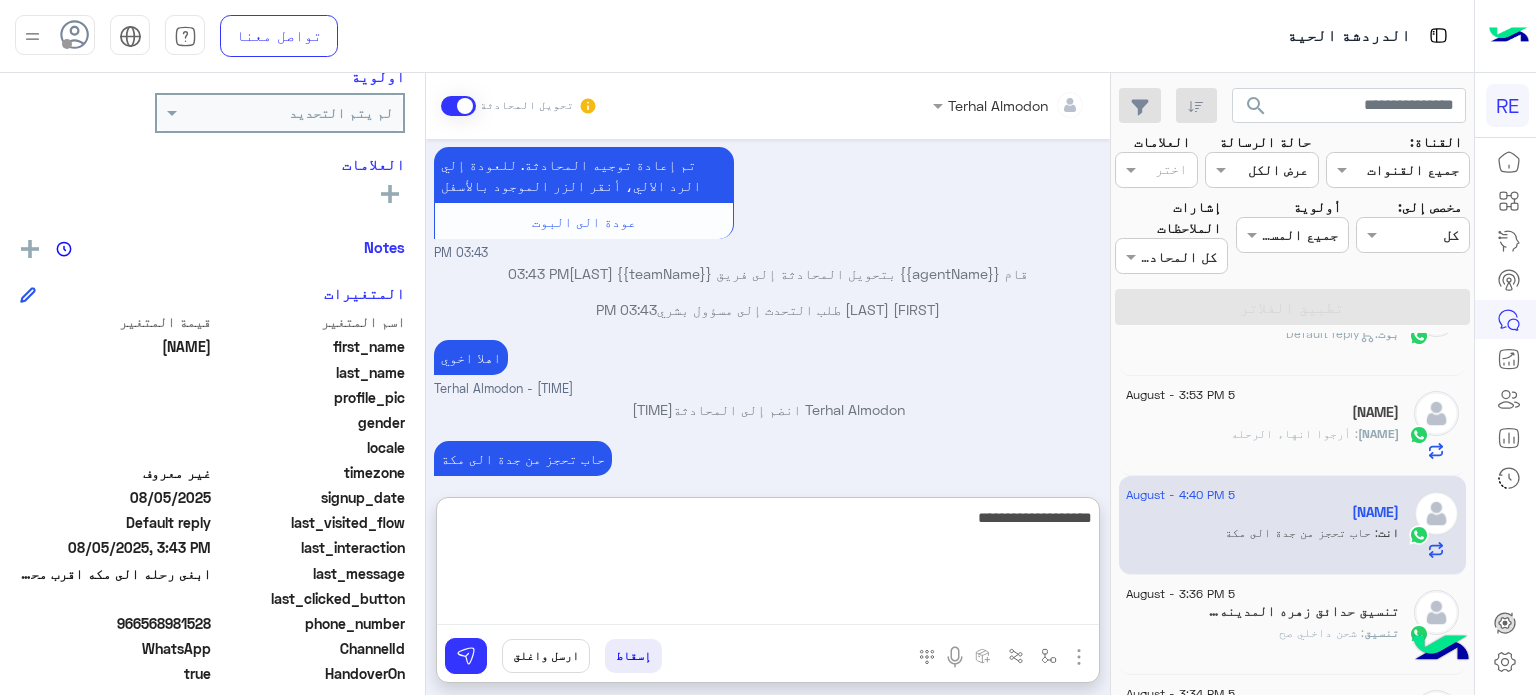 type on "**********" 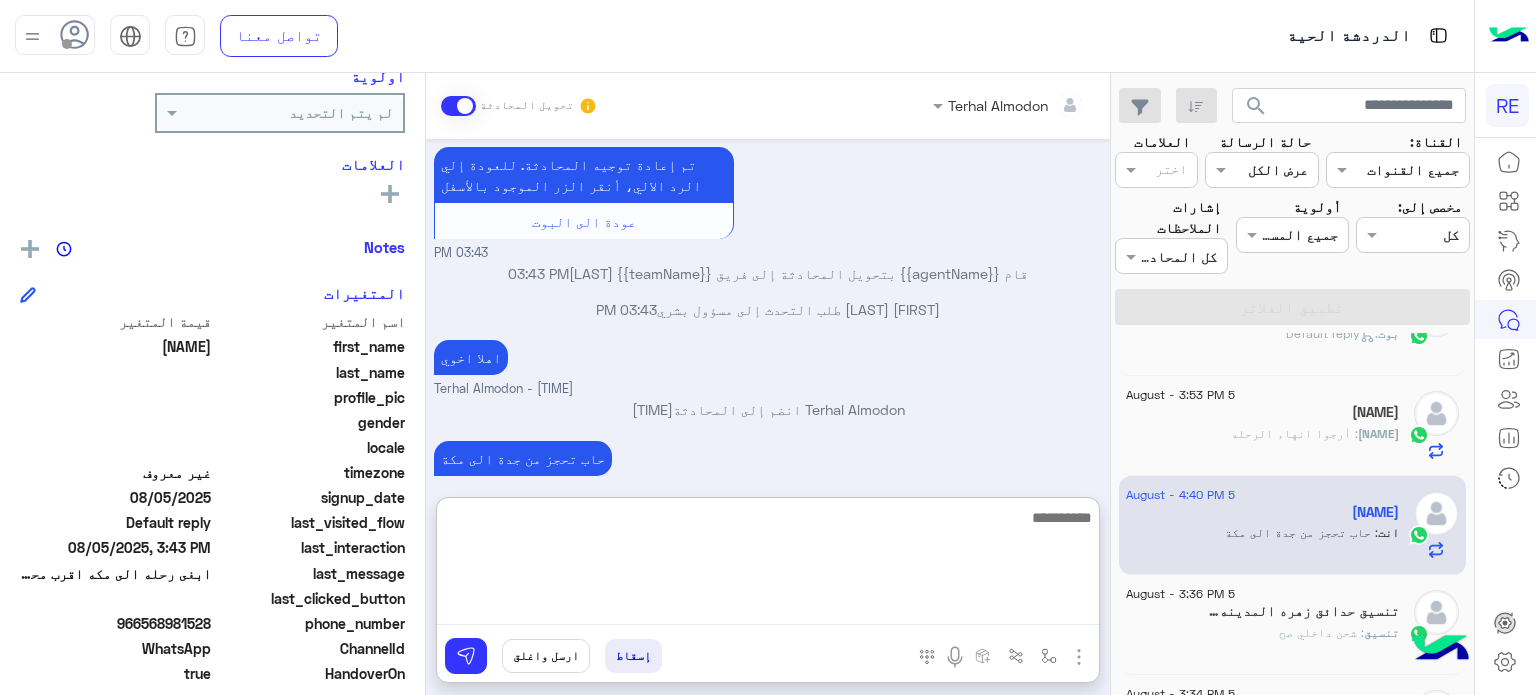 scroll, scrollTop: 314, scrollLeft: 0, axis: vertical 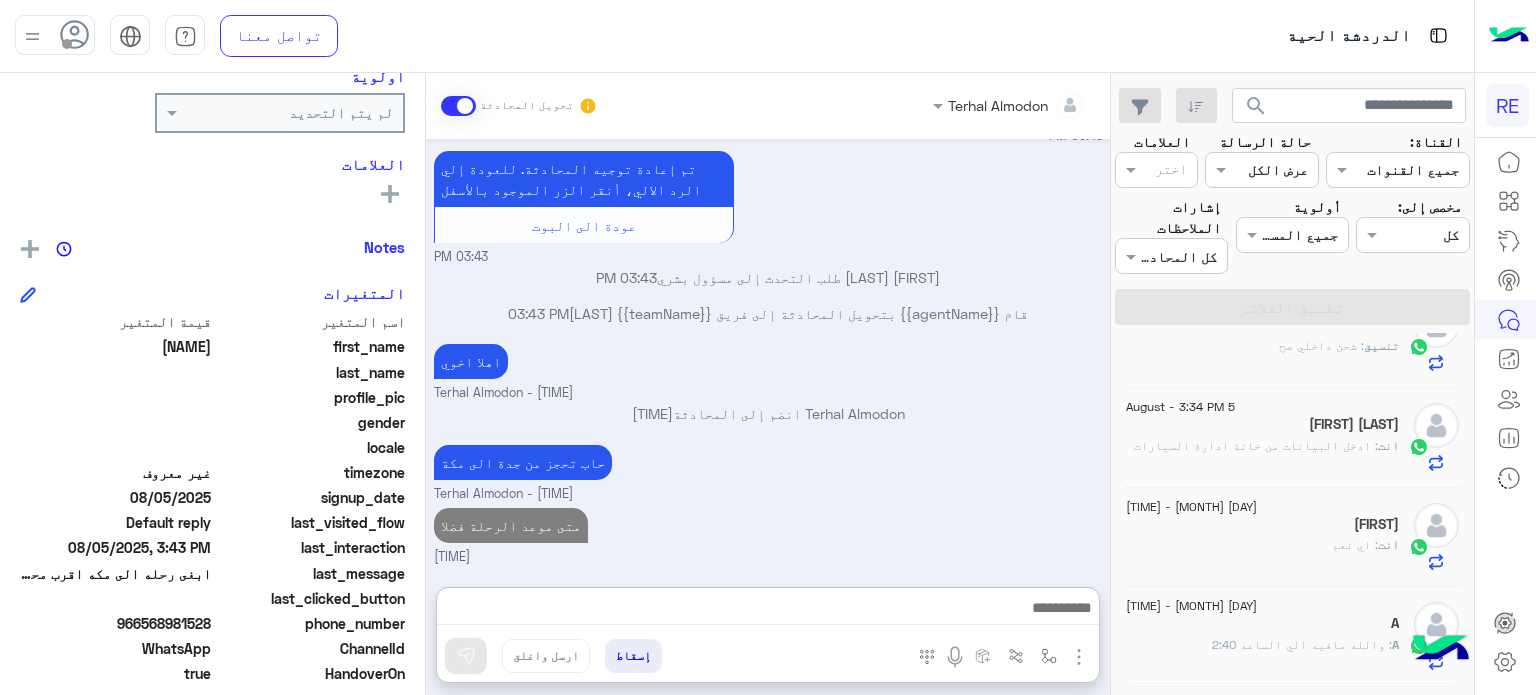 click on "تنسيق : شحن داخلي صح" 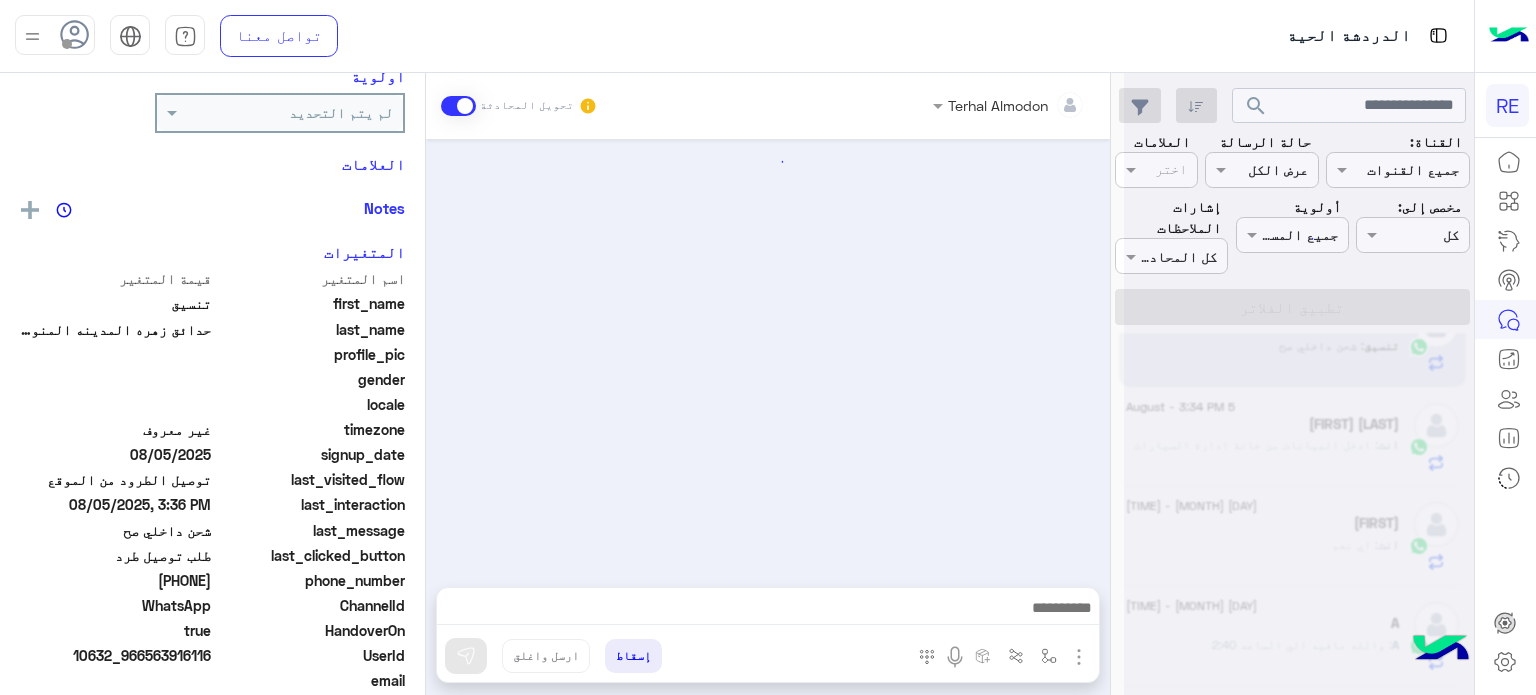 scroll, scrollTop: 708, scrollLeft: 0, axis: vertical 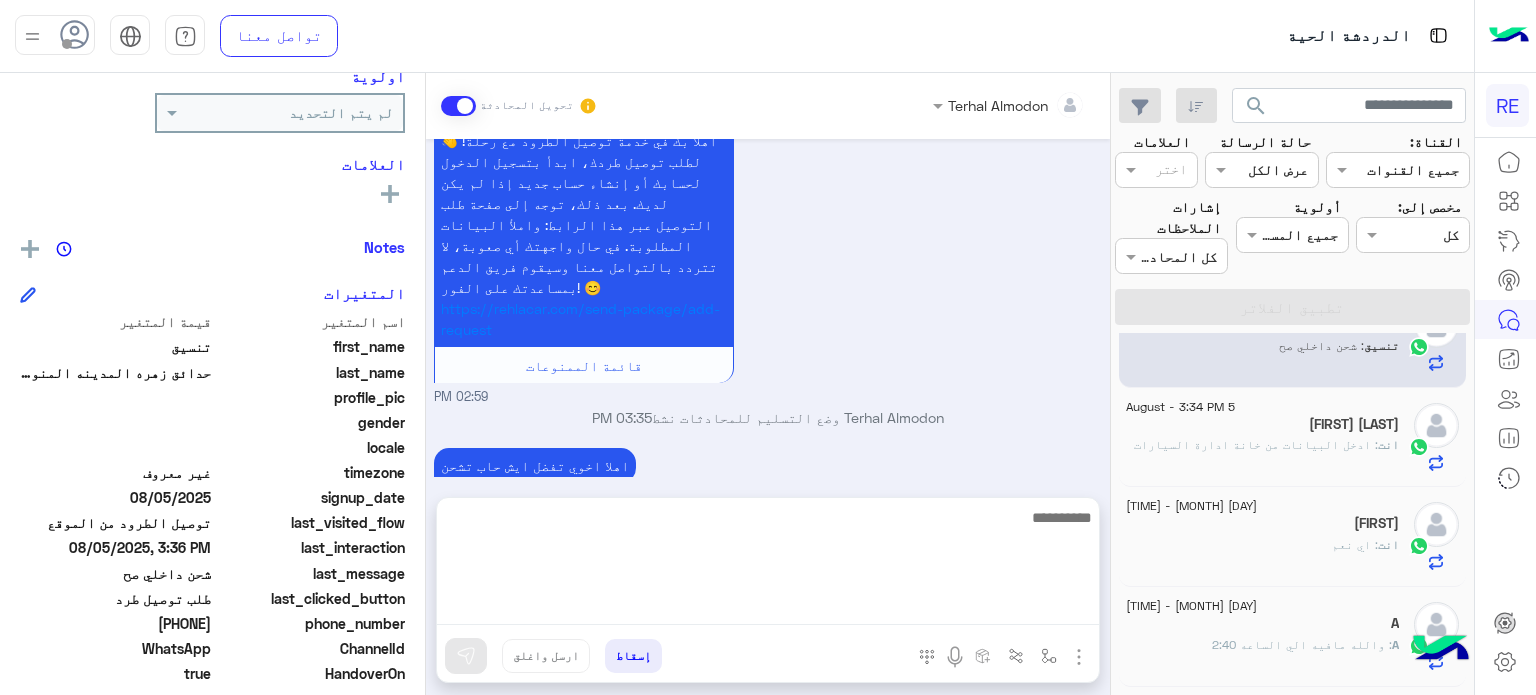 click at bounding box center [768, 565] 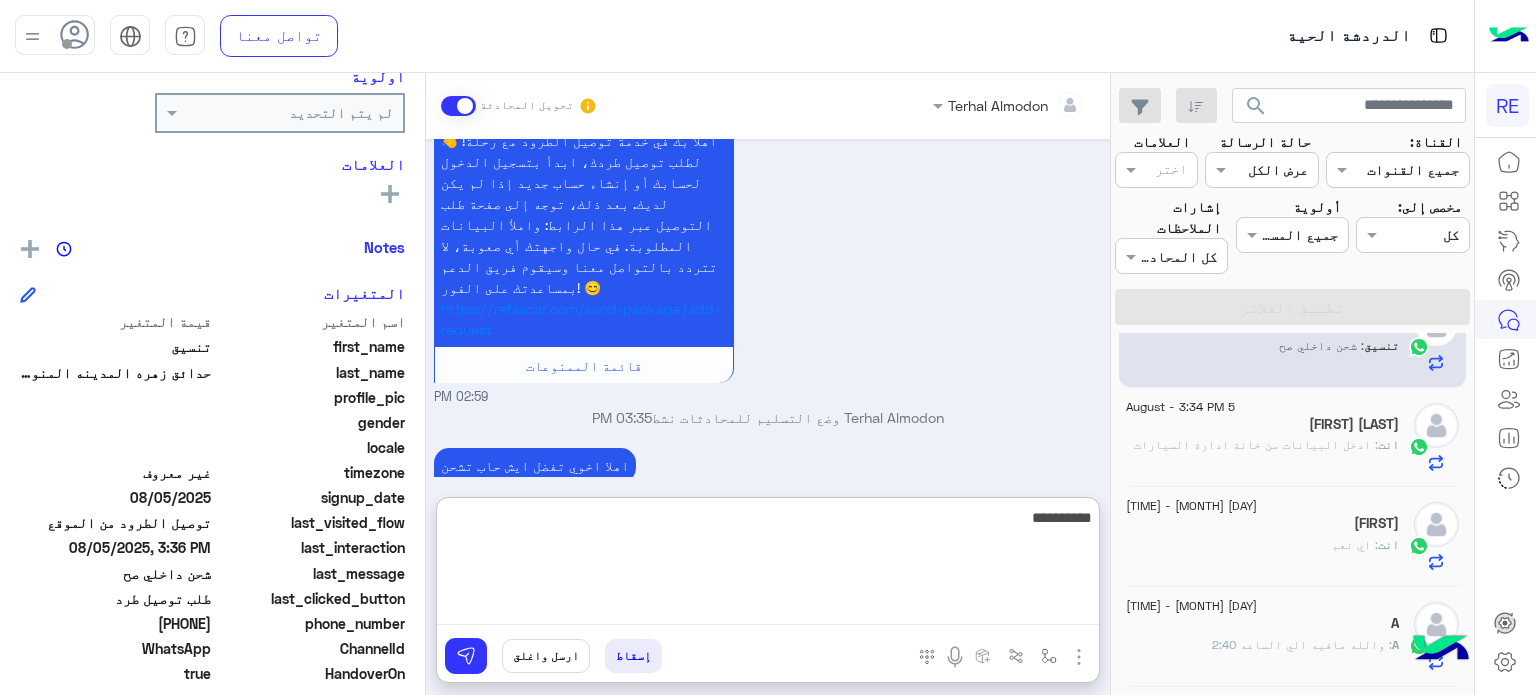 type on "**********" 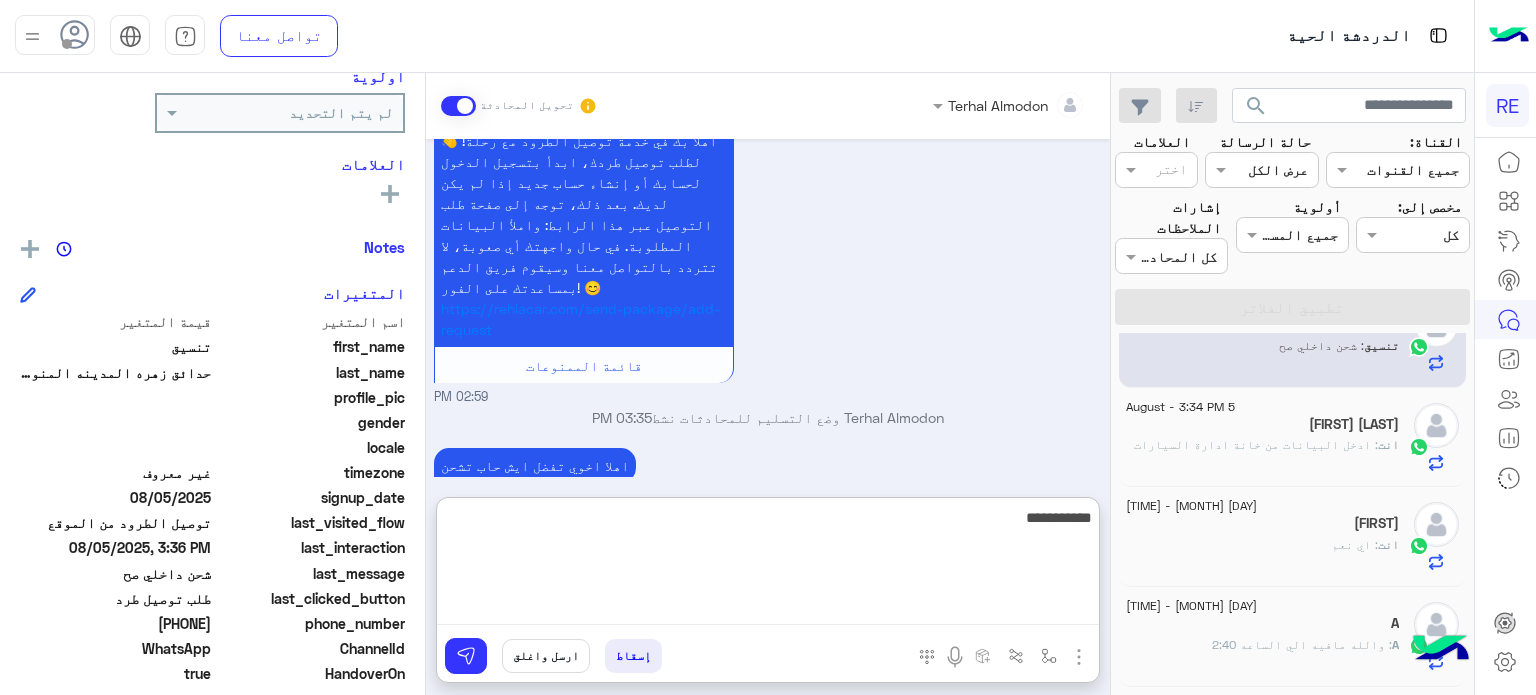 type 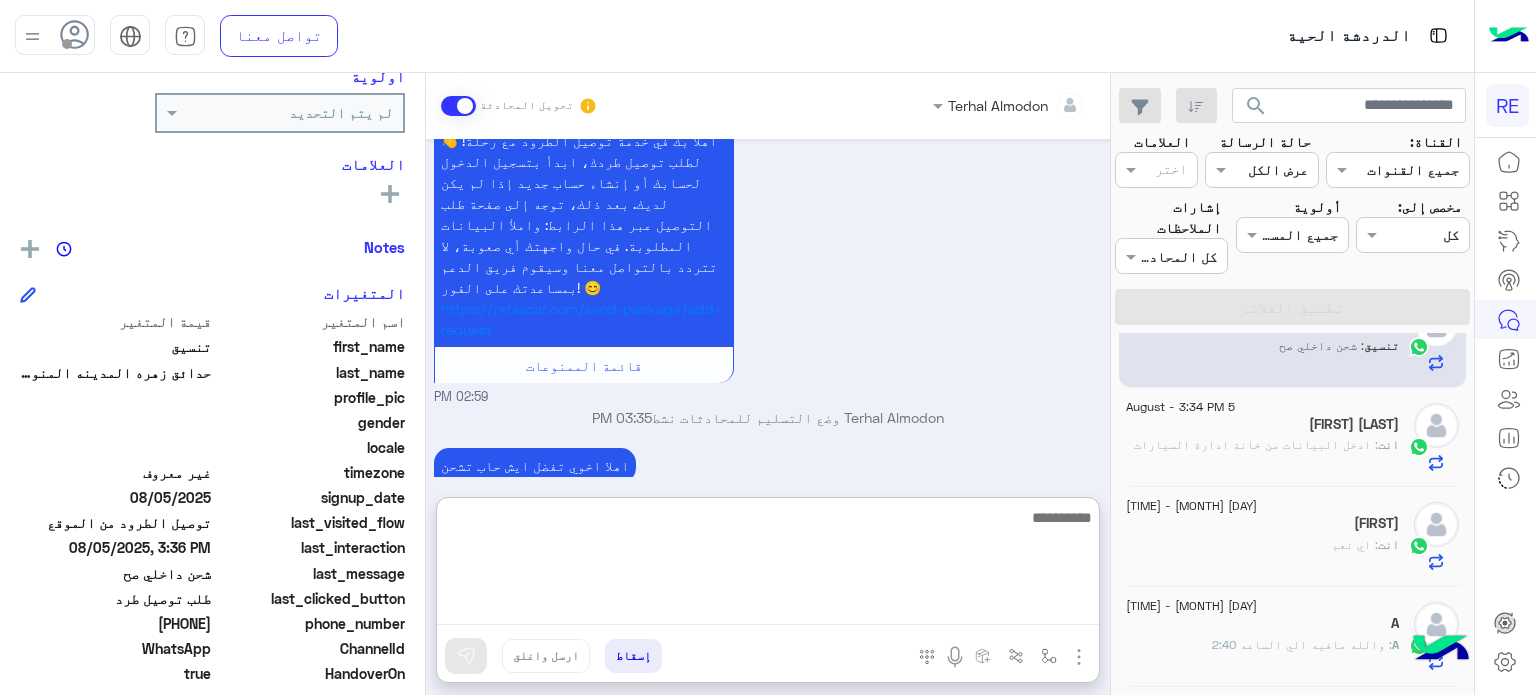scroll, scrollTop: 862, scrollLeft: 0, axis: vertical 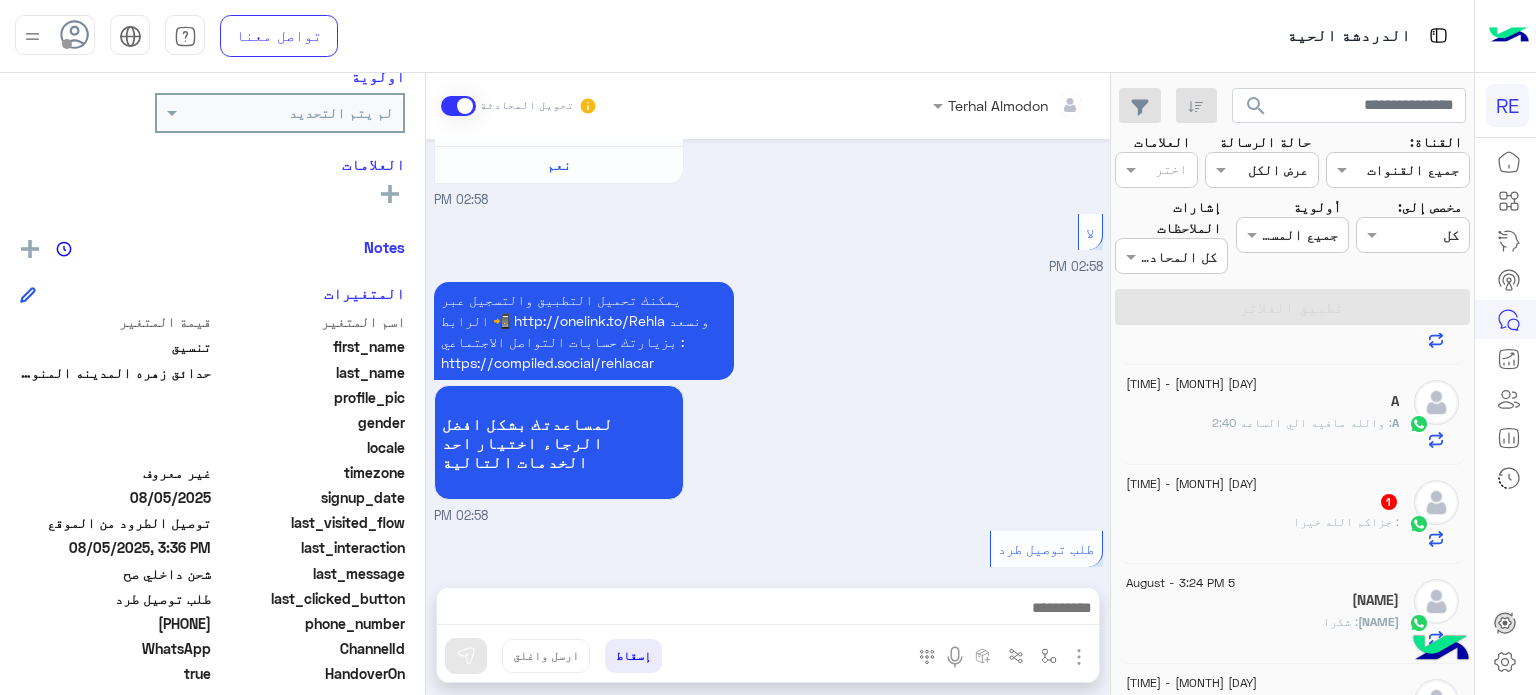 click on "‎   1" 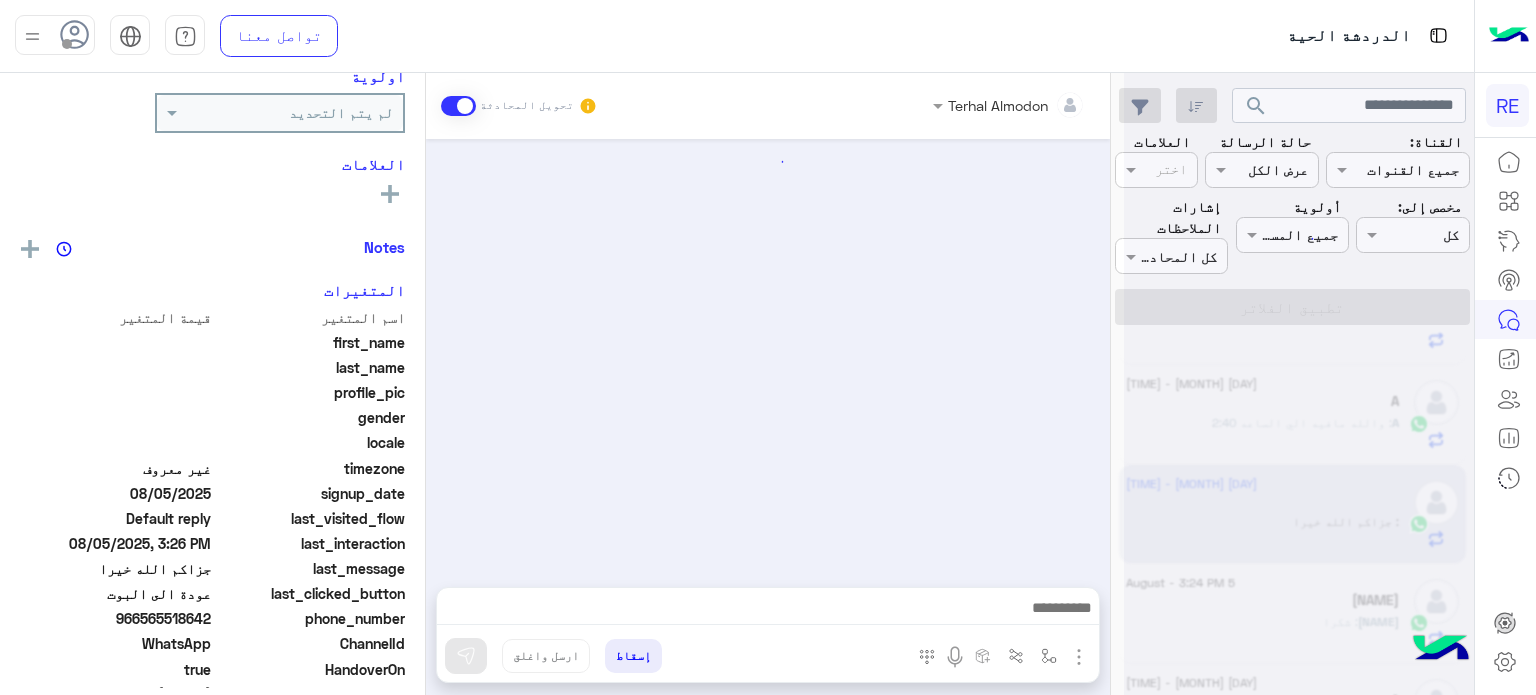 scroll, scrollTop: 561, scrollLeft: 0, axis: vertical 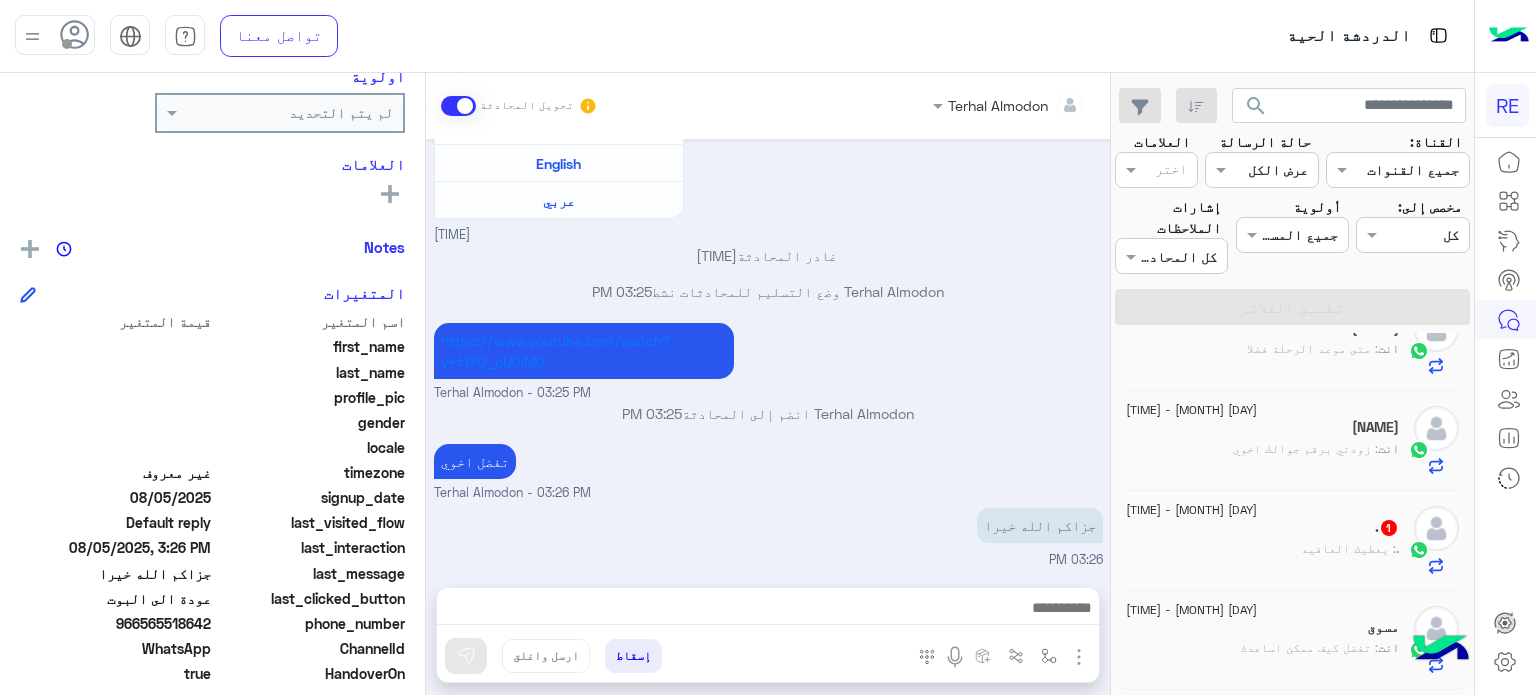click on ". : يعطيك العافيه" 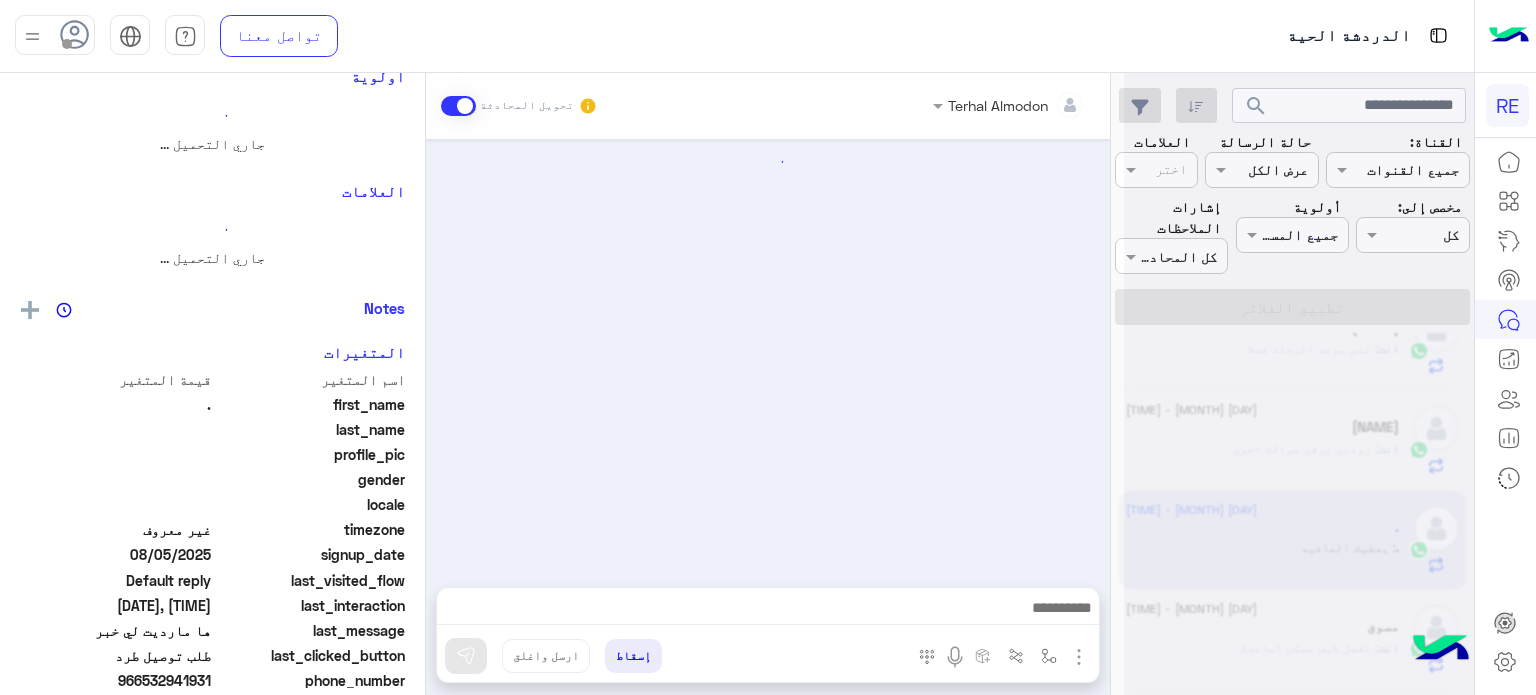 scroll, scrollTop: 322, scrollLeft: 0, axis: vertical 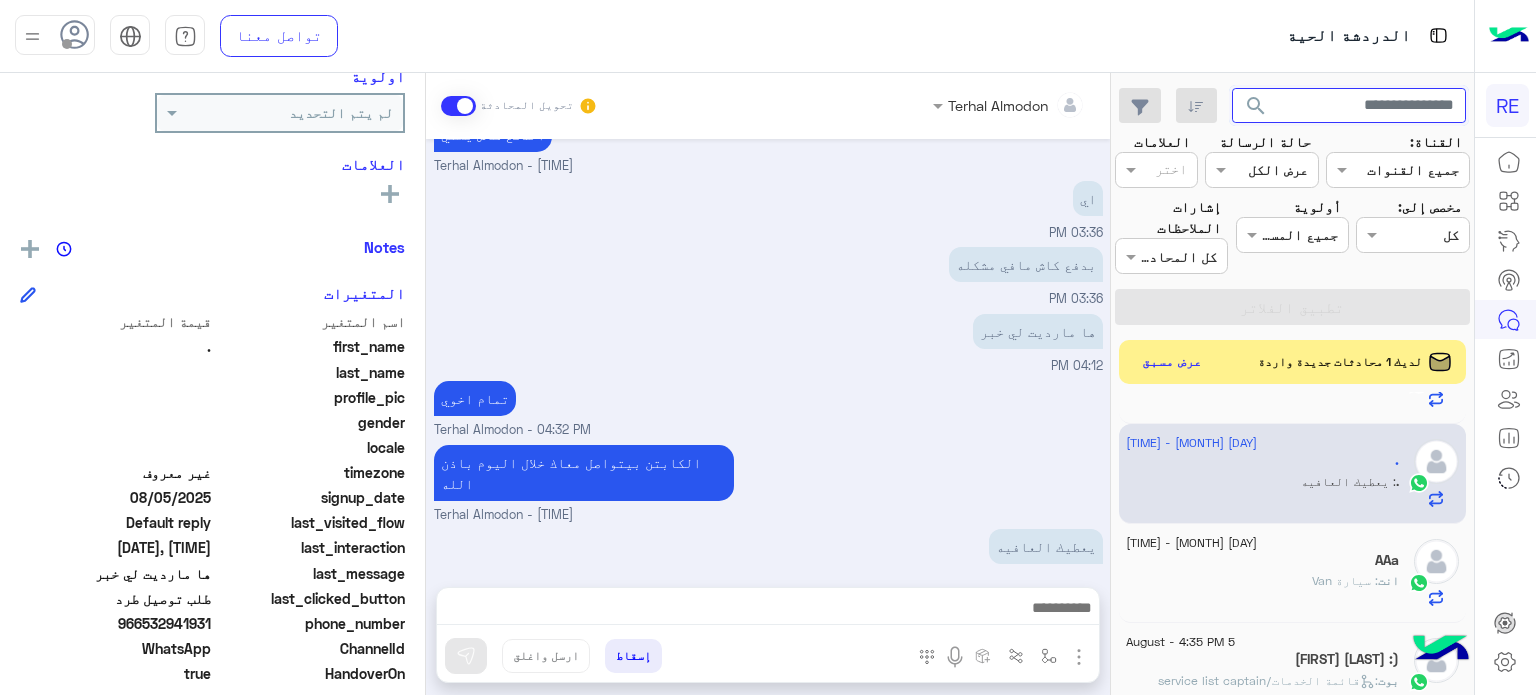 click at bounding box center (1349, 106) 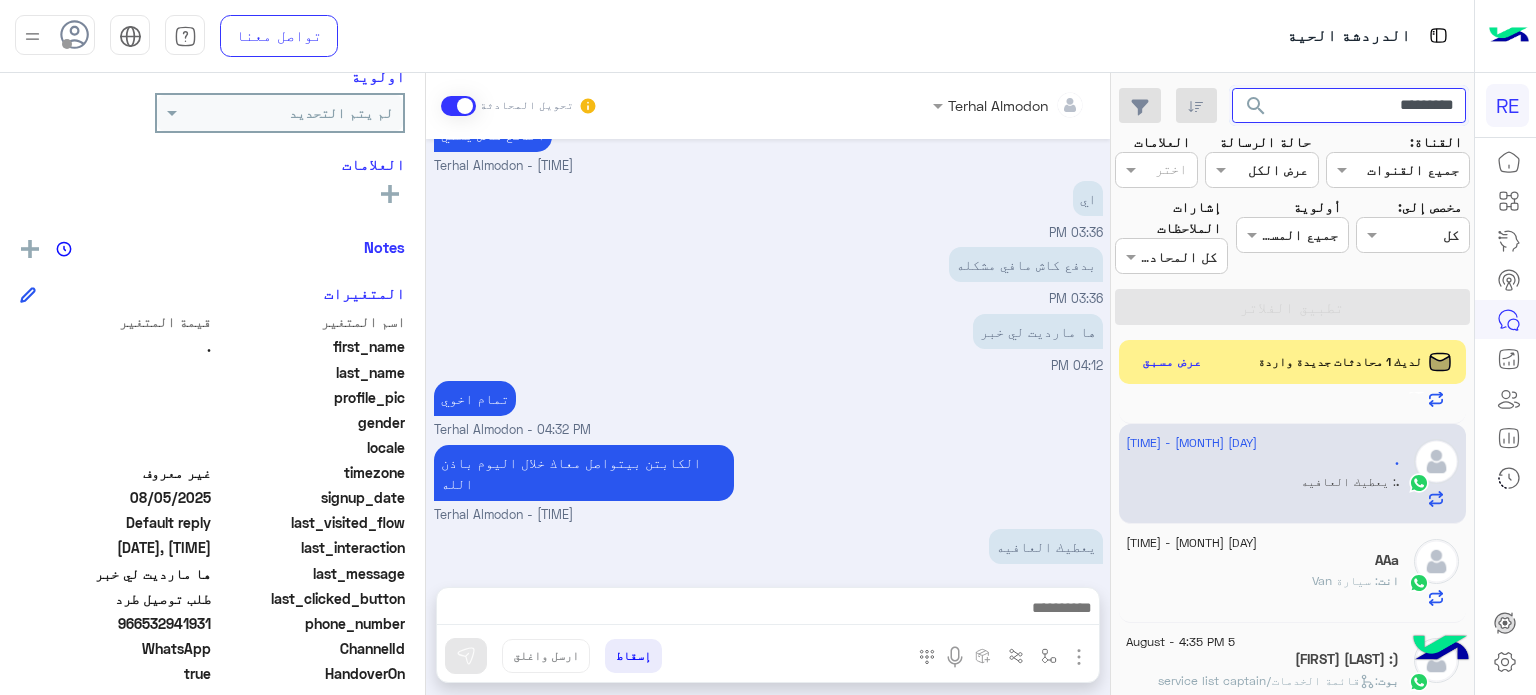 type on "*********" 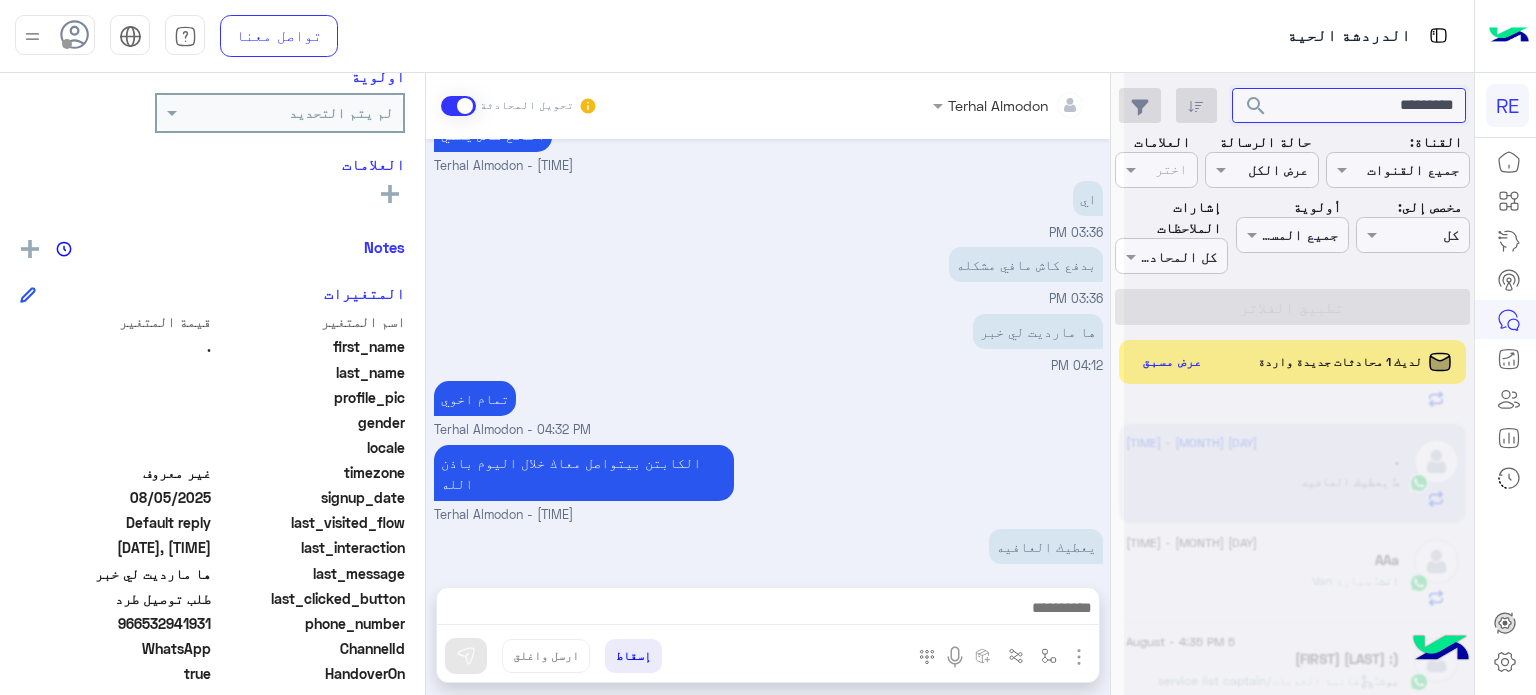 scroll, scrollTop: 0, scrollLeft: 0, axis: both 